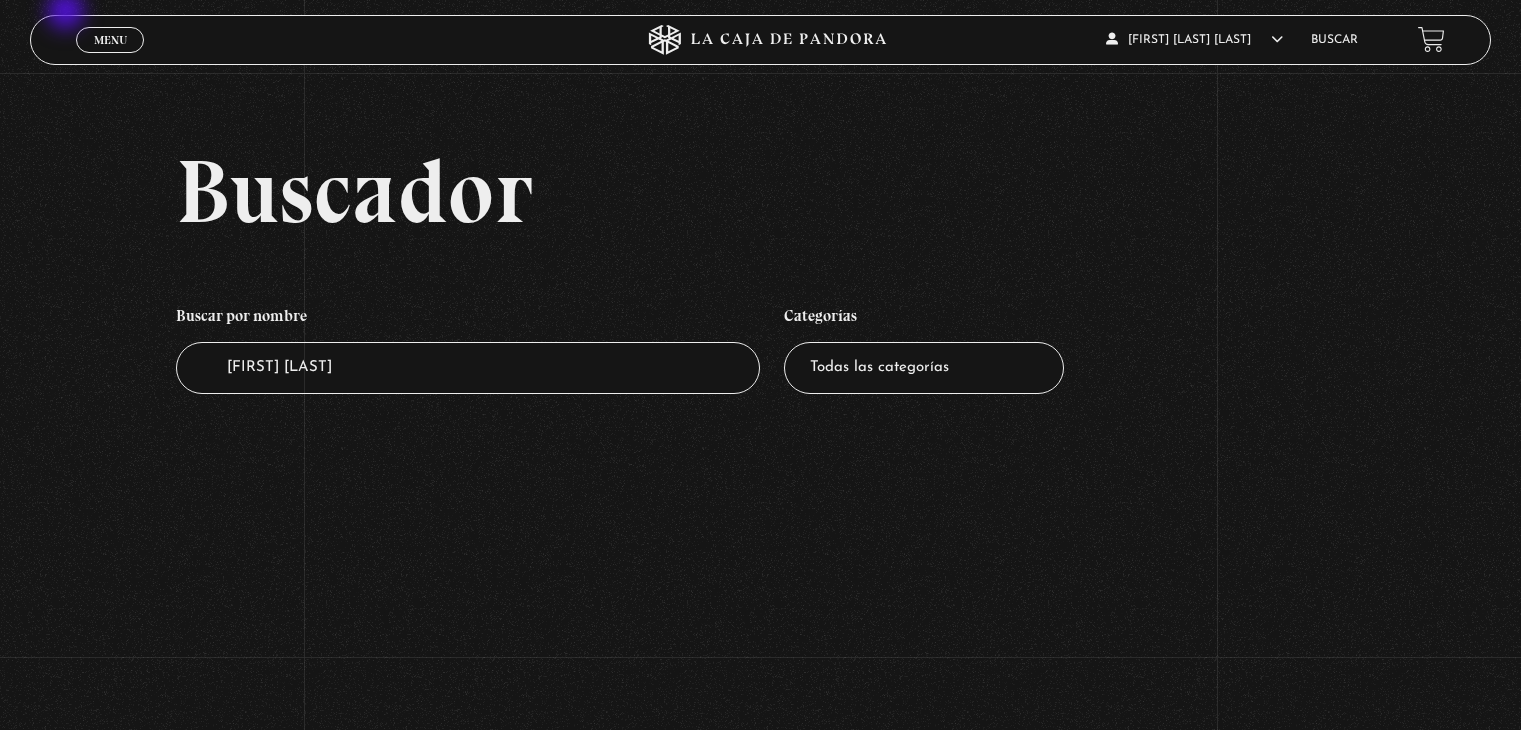click on "Menu Cerrar" at bounding box center (304, 40) 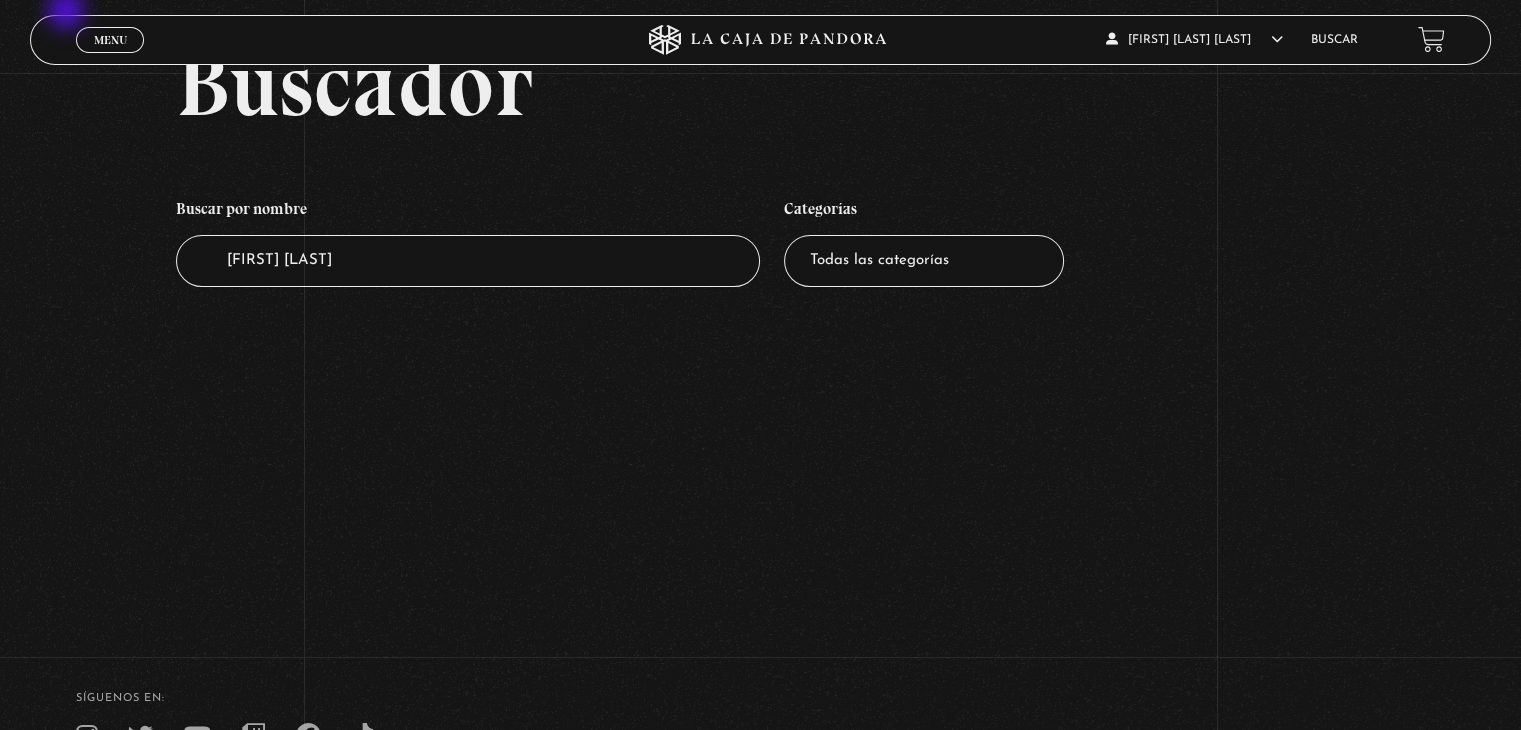scroll, scrollTop: 107, scrollLeft: 0, axis: vertical 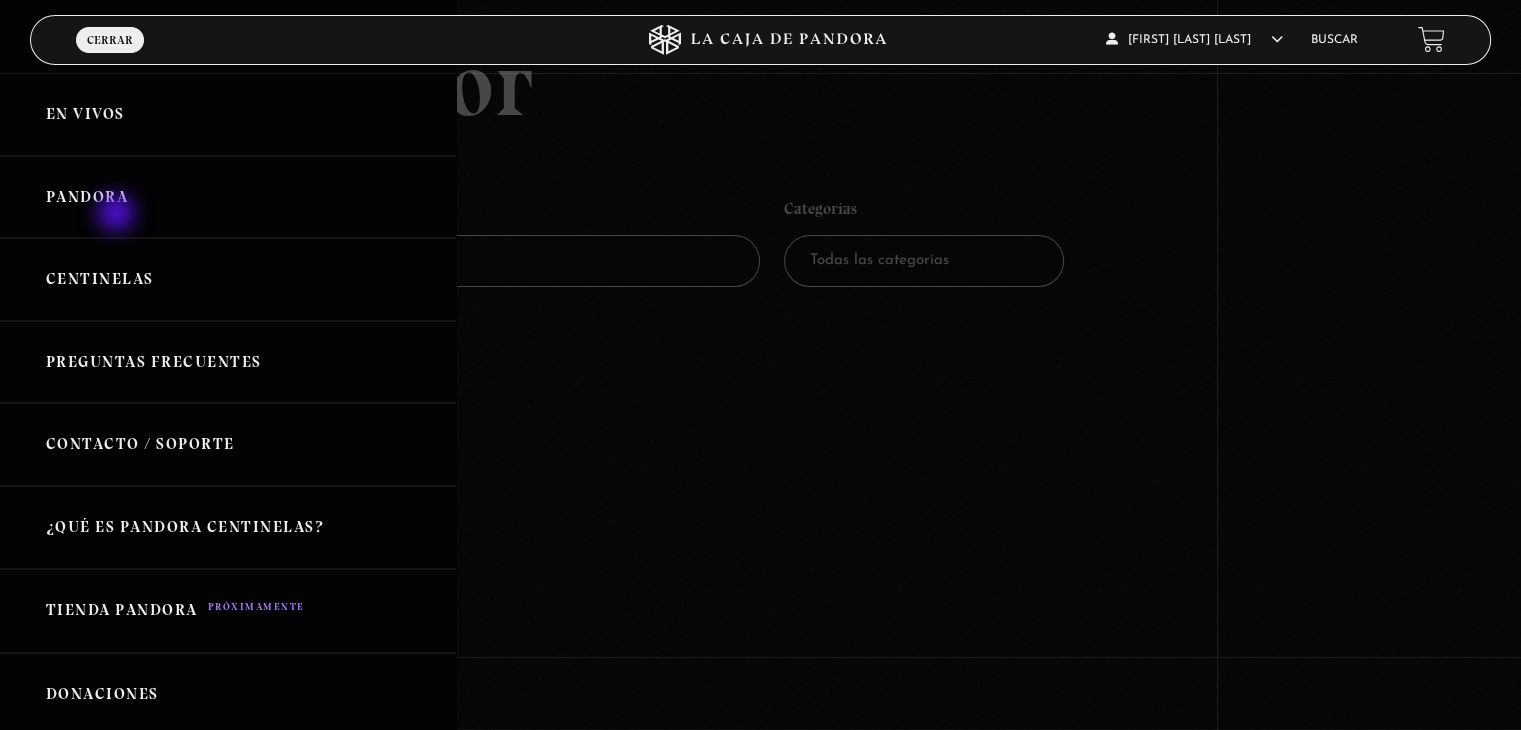 click on "Pandora" at bounding box center (228, 197) 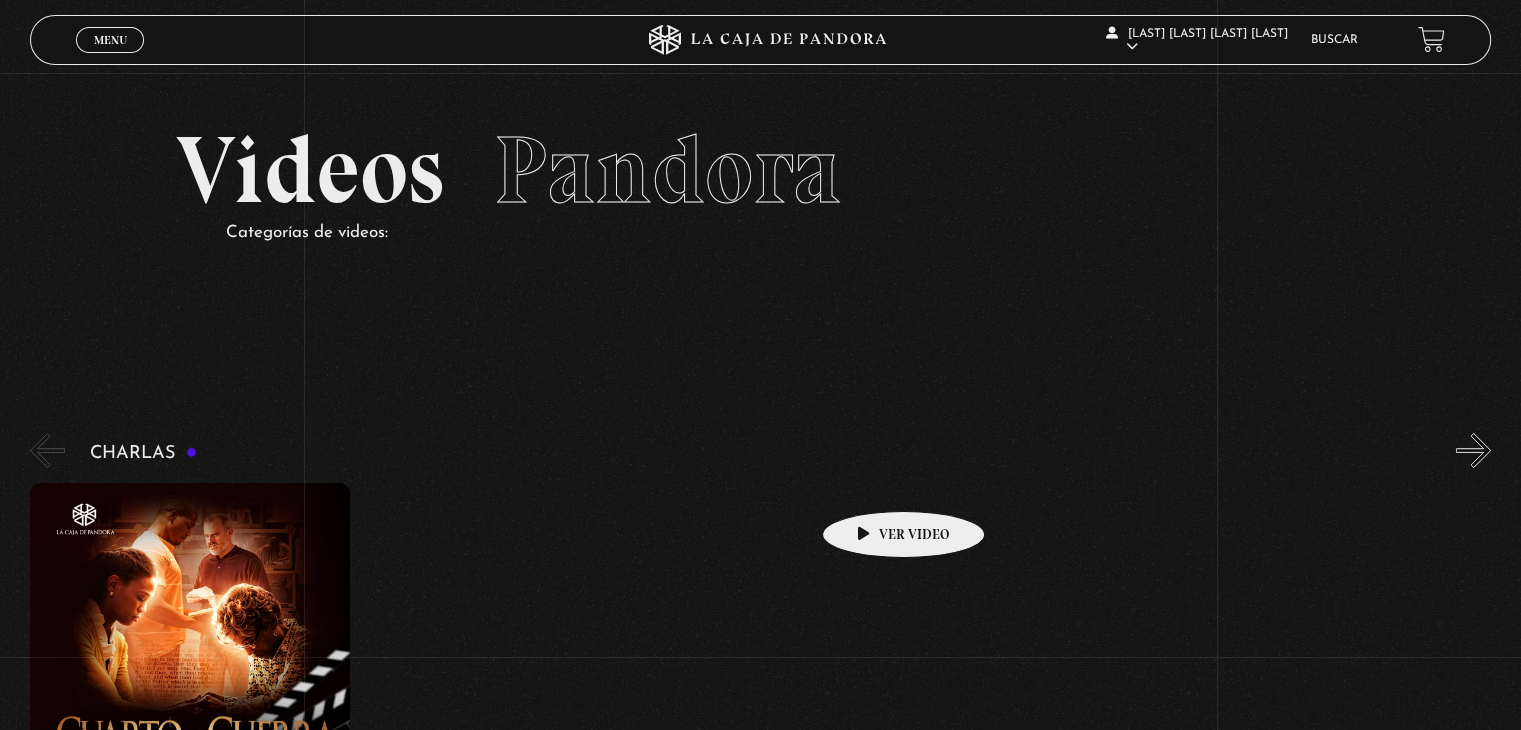 scroll, scrollTop: 300, scrollLeft: 0, axis: vertical 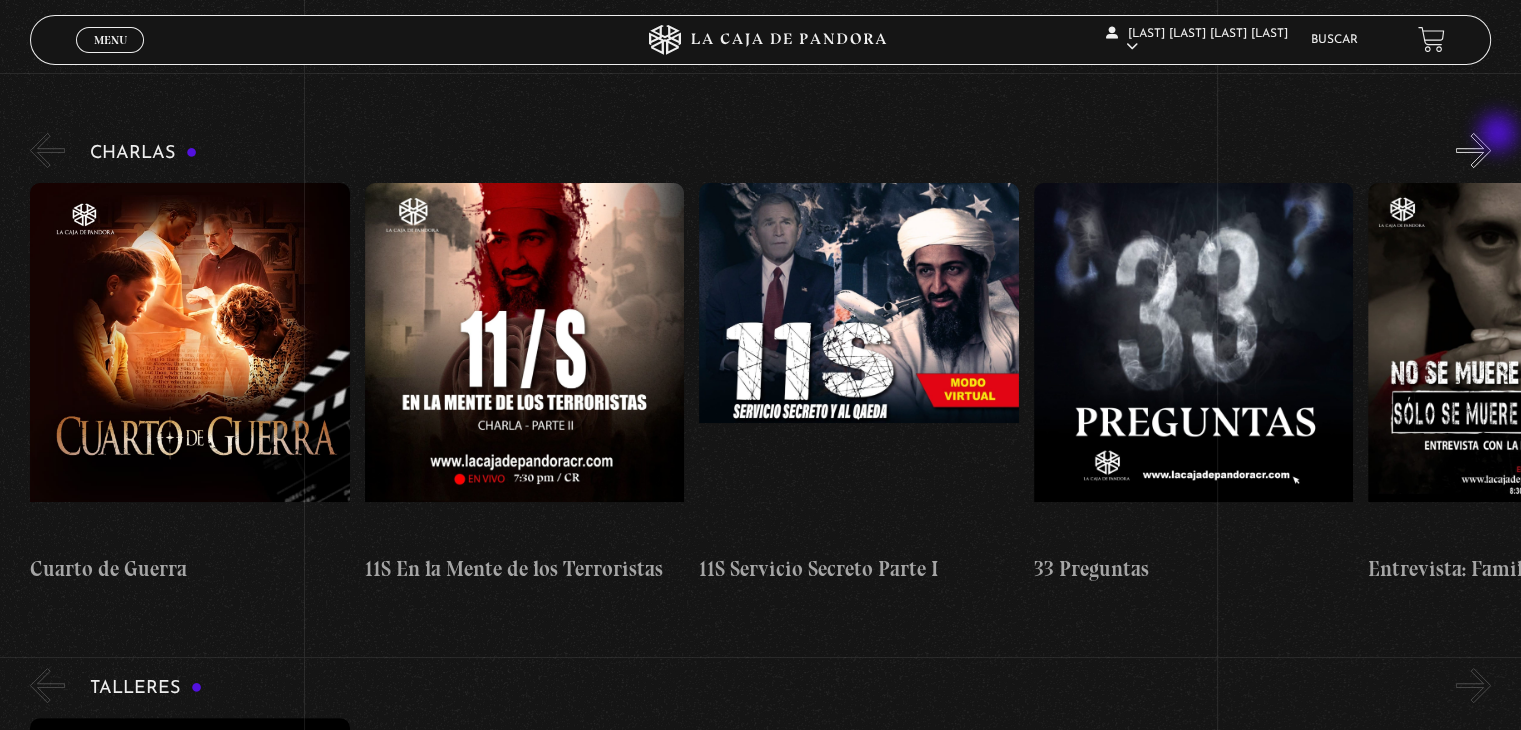 click on "»" at bounding box center (1473, 150) 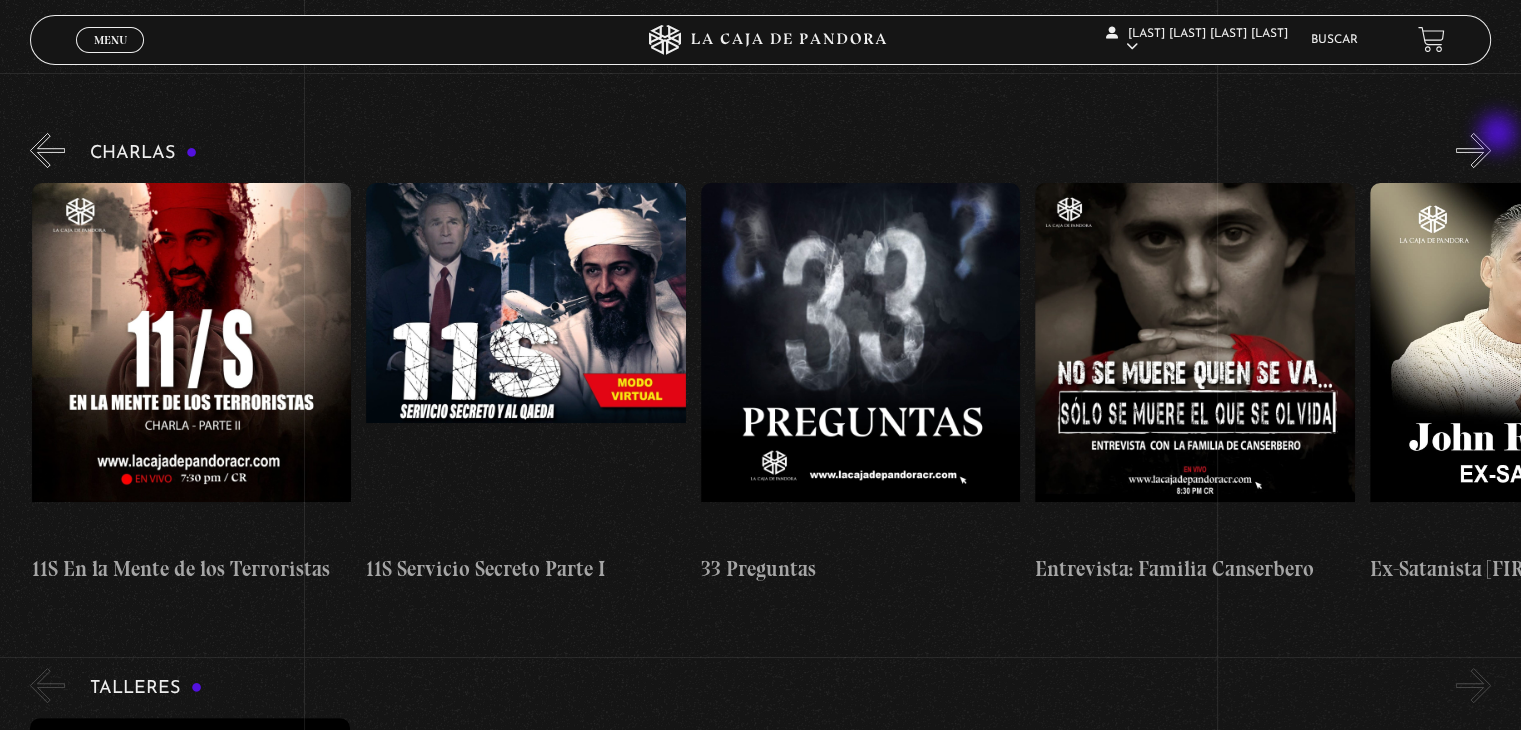 click on "»" at bounding box center [1473, 150] 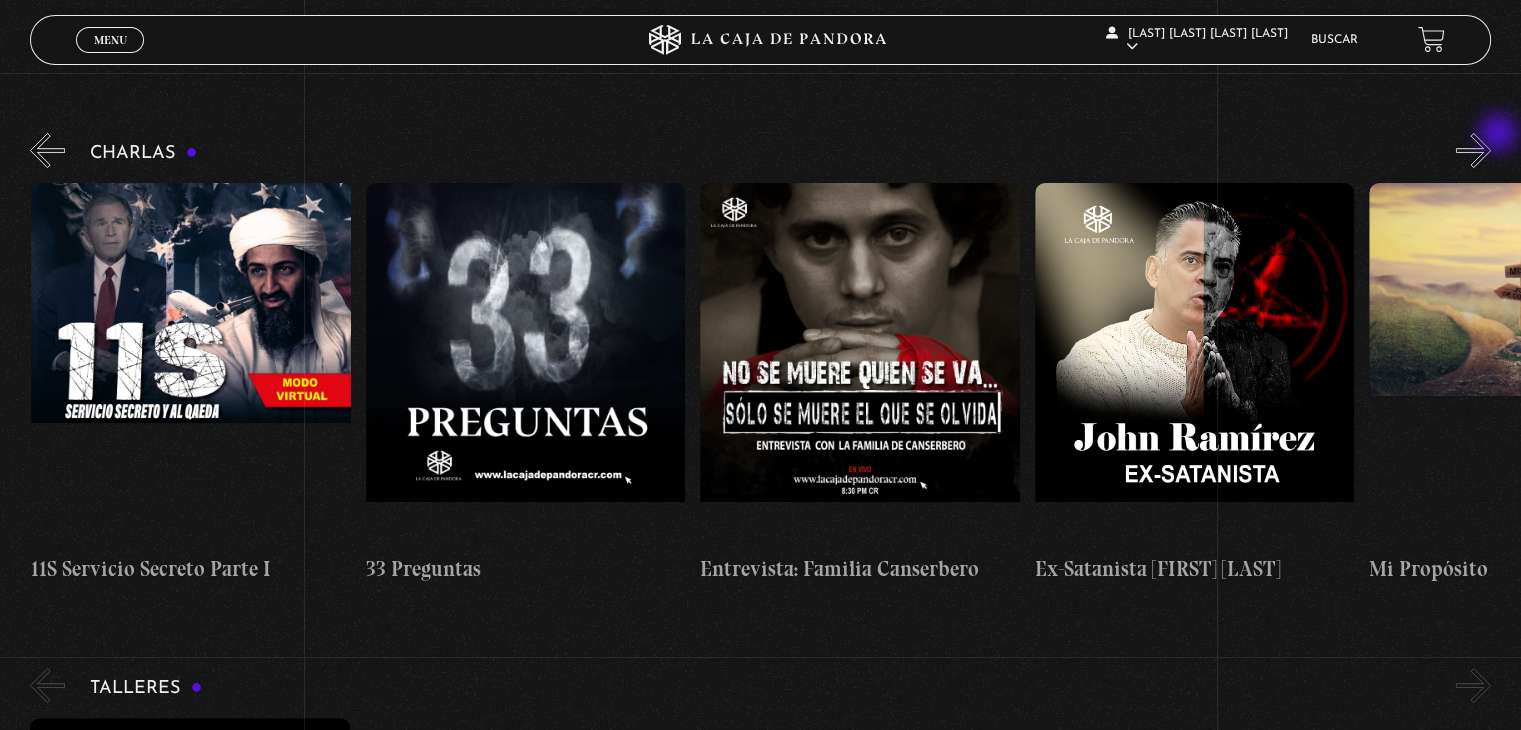 scroll, scrollTop: 0, scrollLeft: 668, axis: horizontal 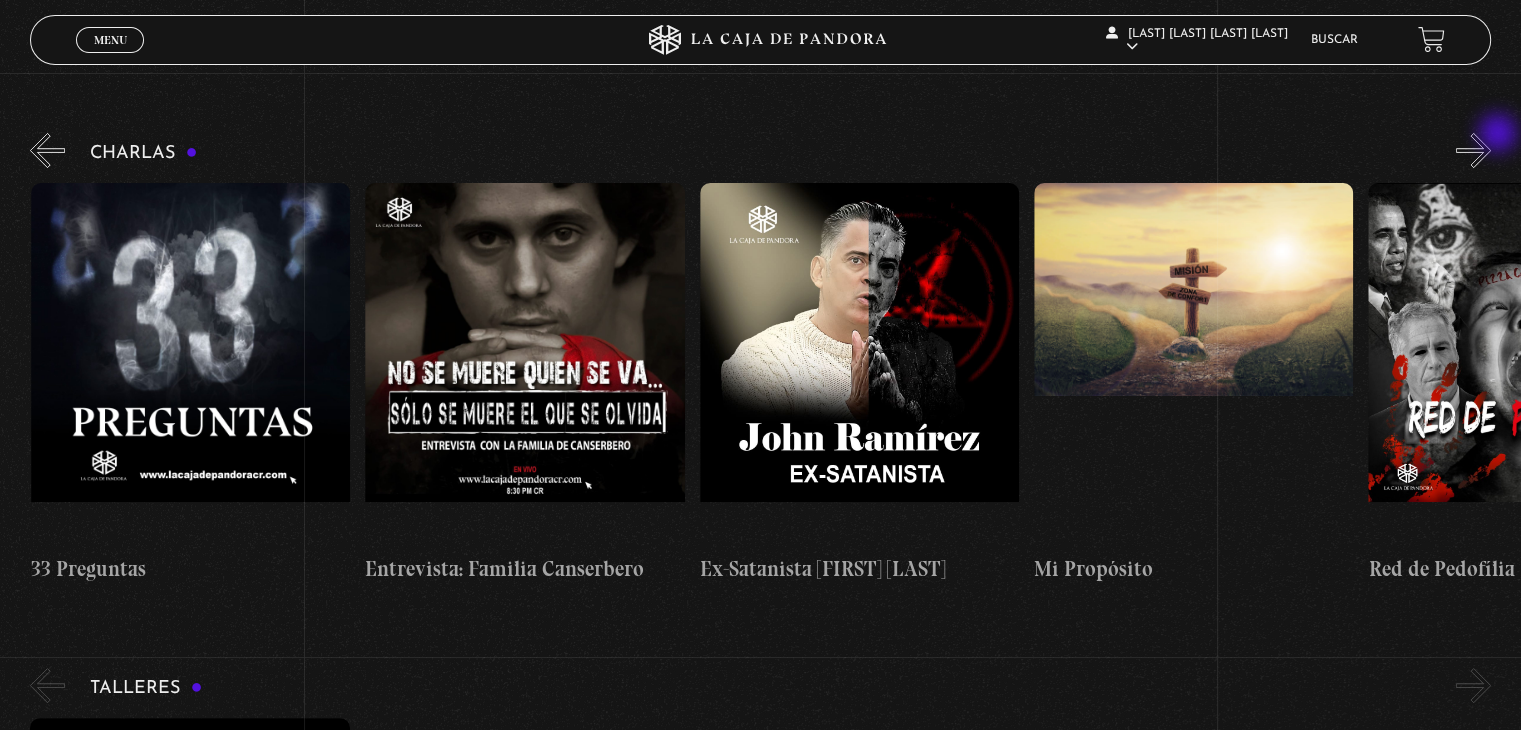 click on "»" at bounding box center (1473, 150) 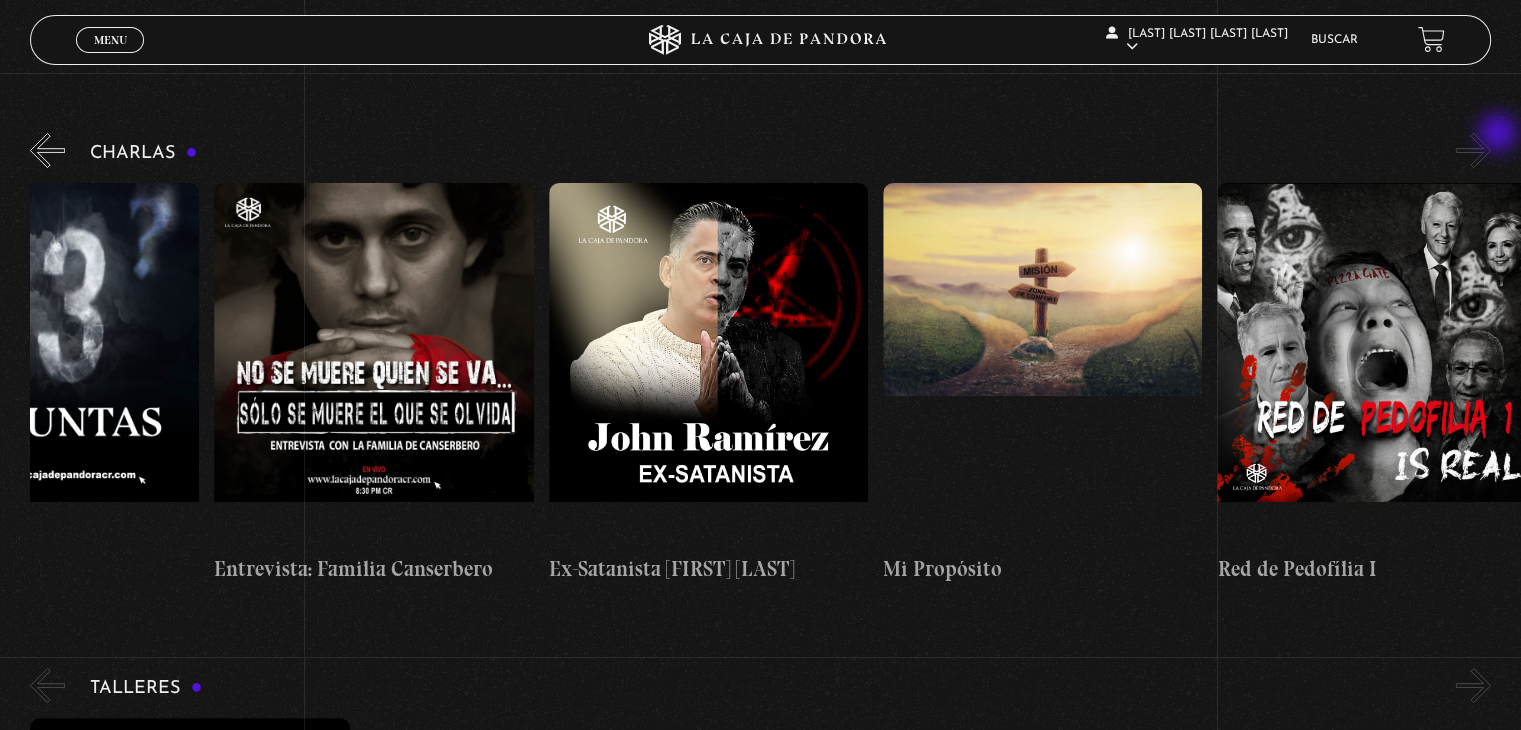 scroll, scrollTop: 0, scrollLeft: 1169, axis: horizontal 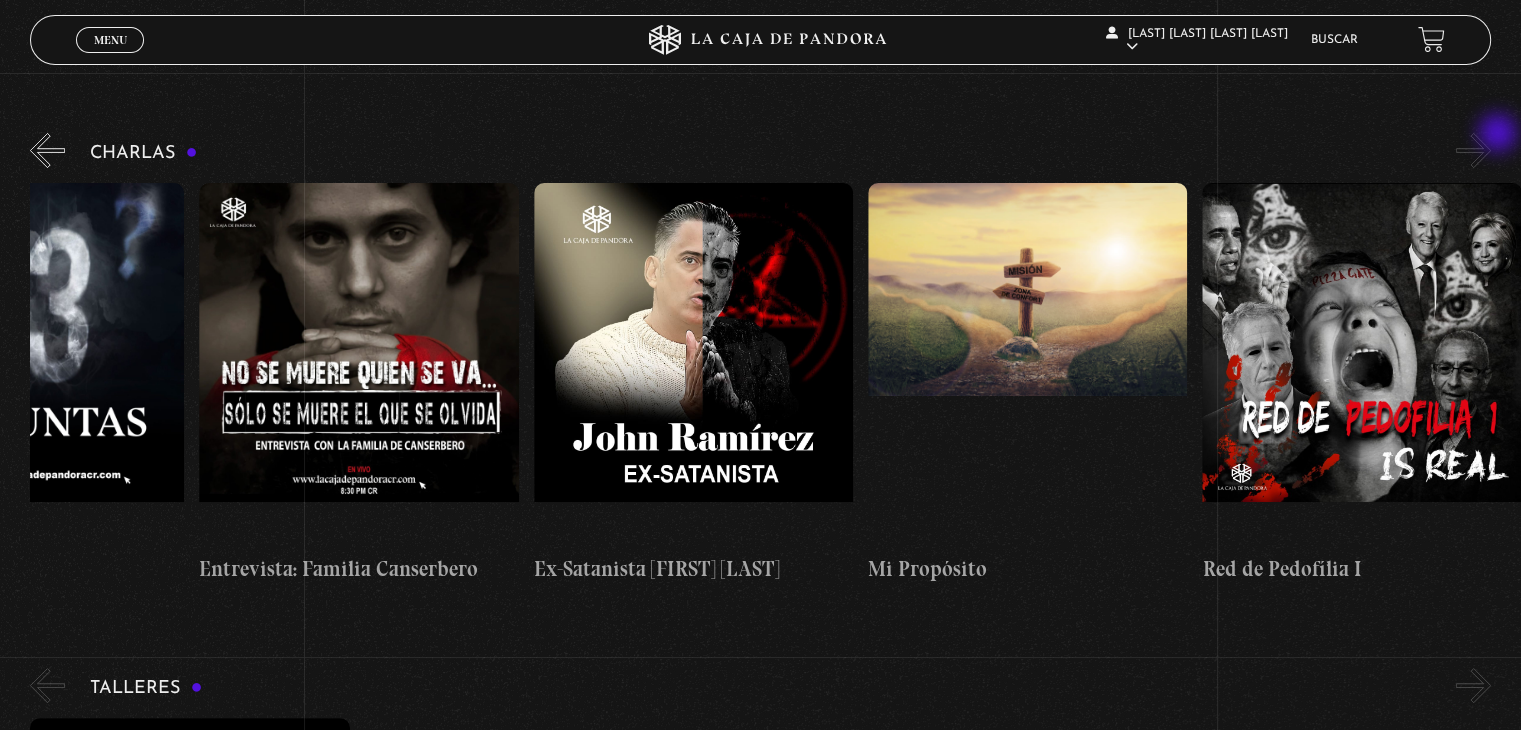 click on "»" at bounding box center (1473, 150) 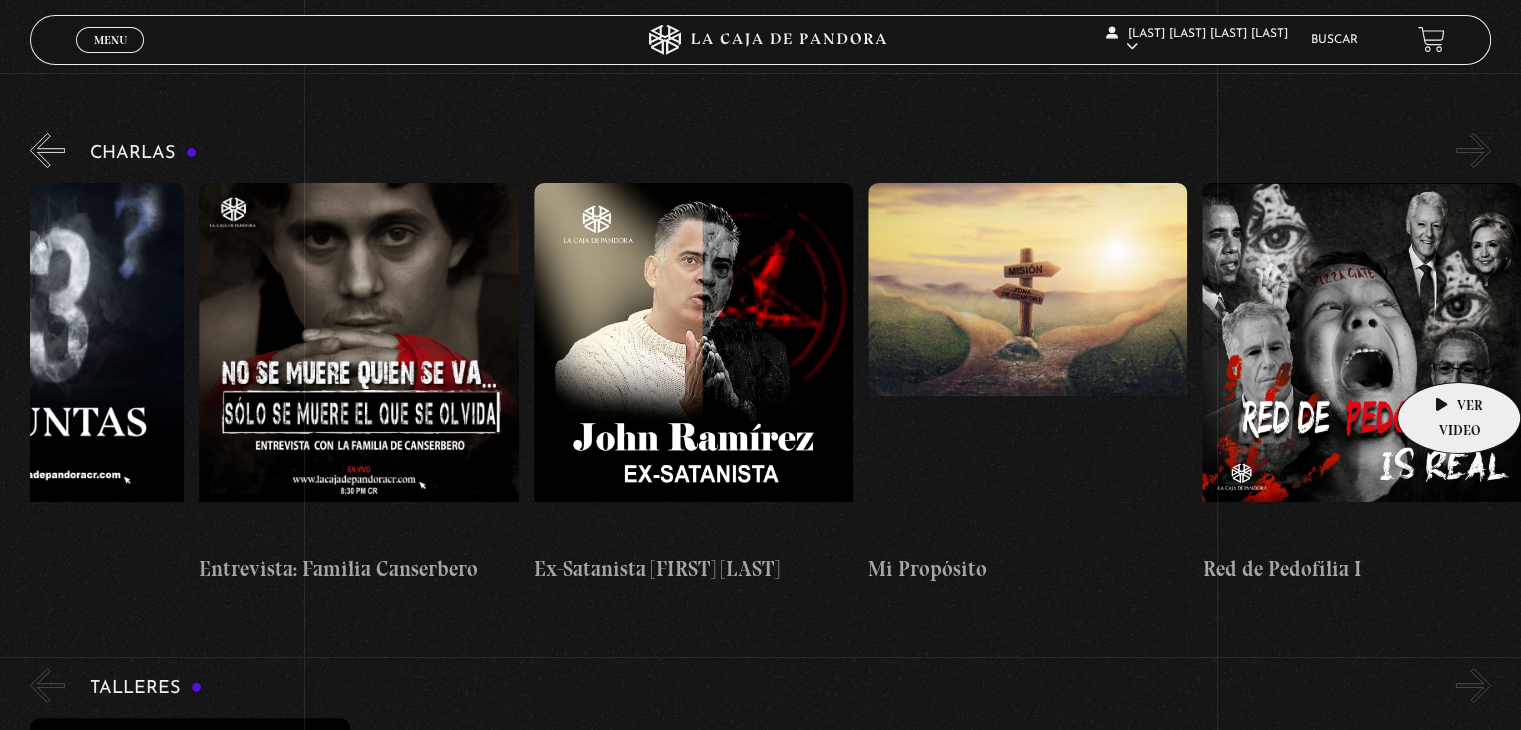 click at bounding box center [1361, 363] 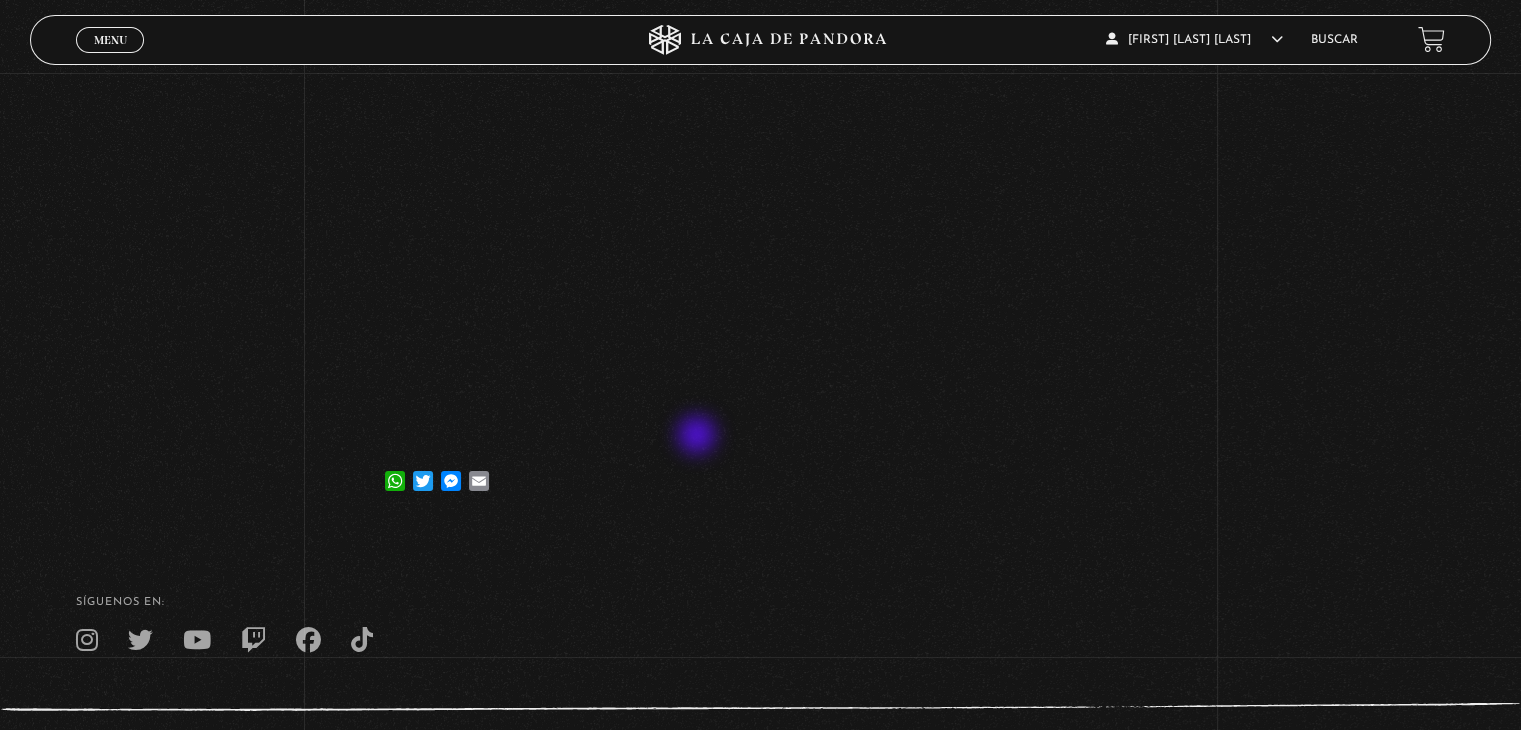 scroll, scrollTop: 200, scrollLeft: 0, axis: vertical 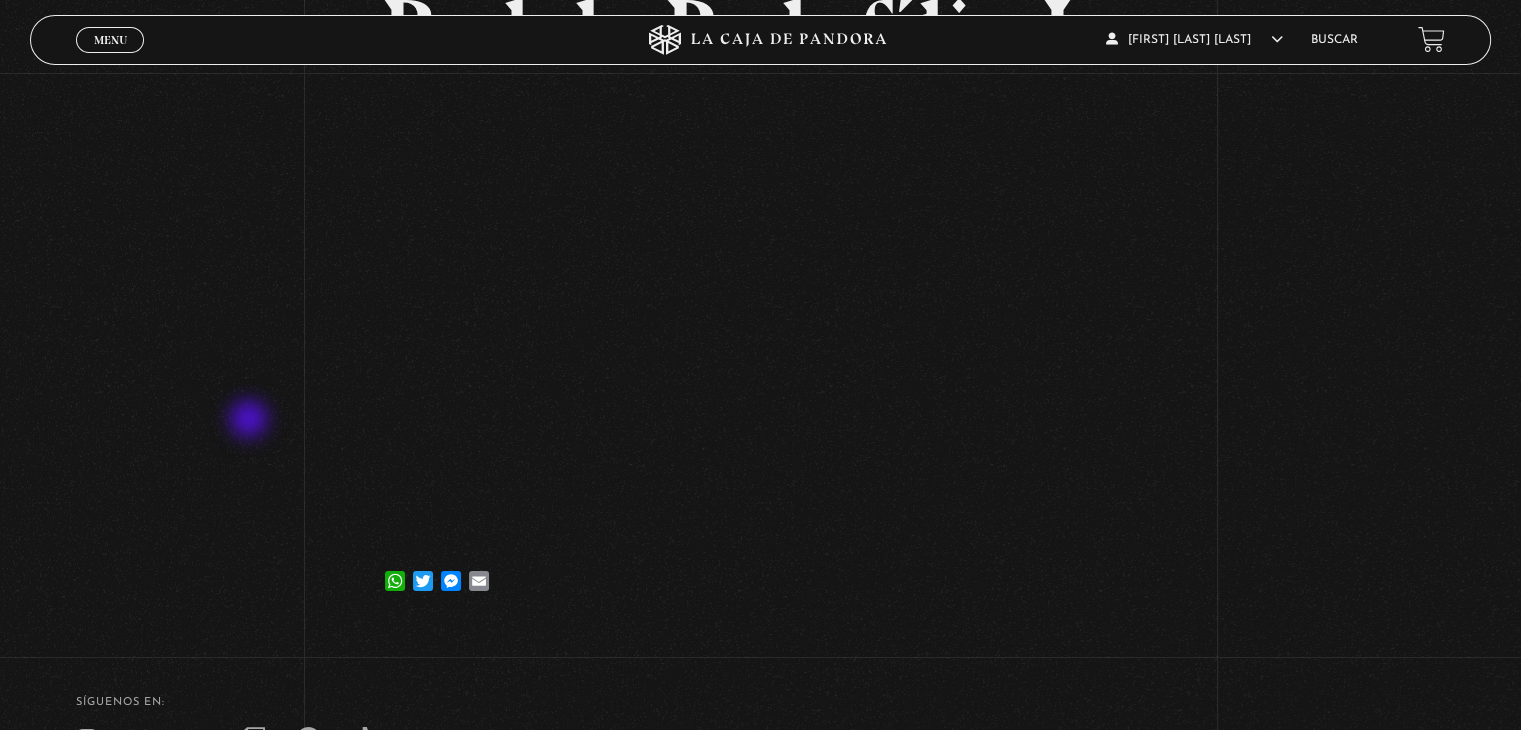 click on "Volver
25 agosto, 2021
Red de Pedofília I
WhatsApp Twitter Messenger Email" at bounding box center [760, 250] 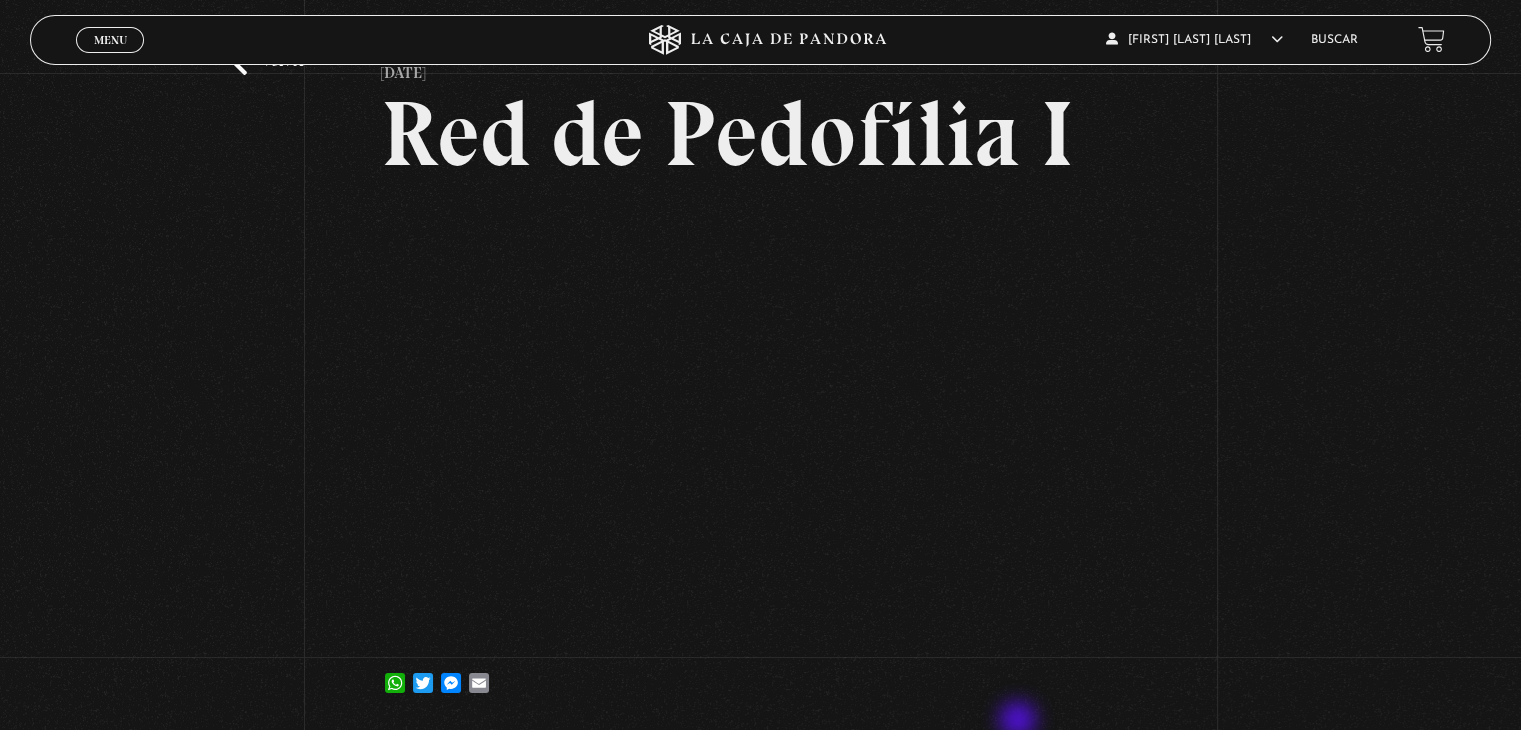 scroll, scrollTop: 200, scrollLeft: 0, axis: vertical 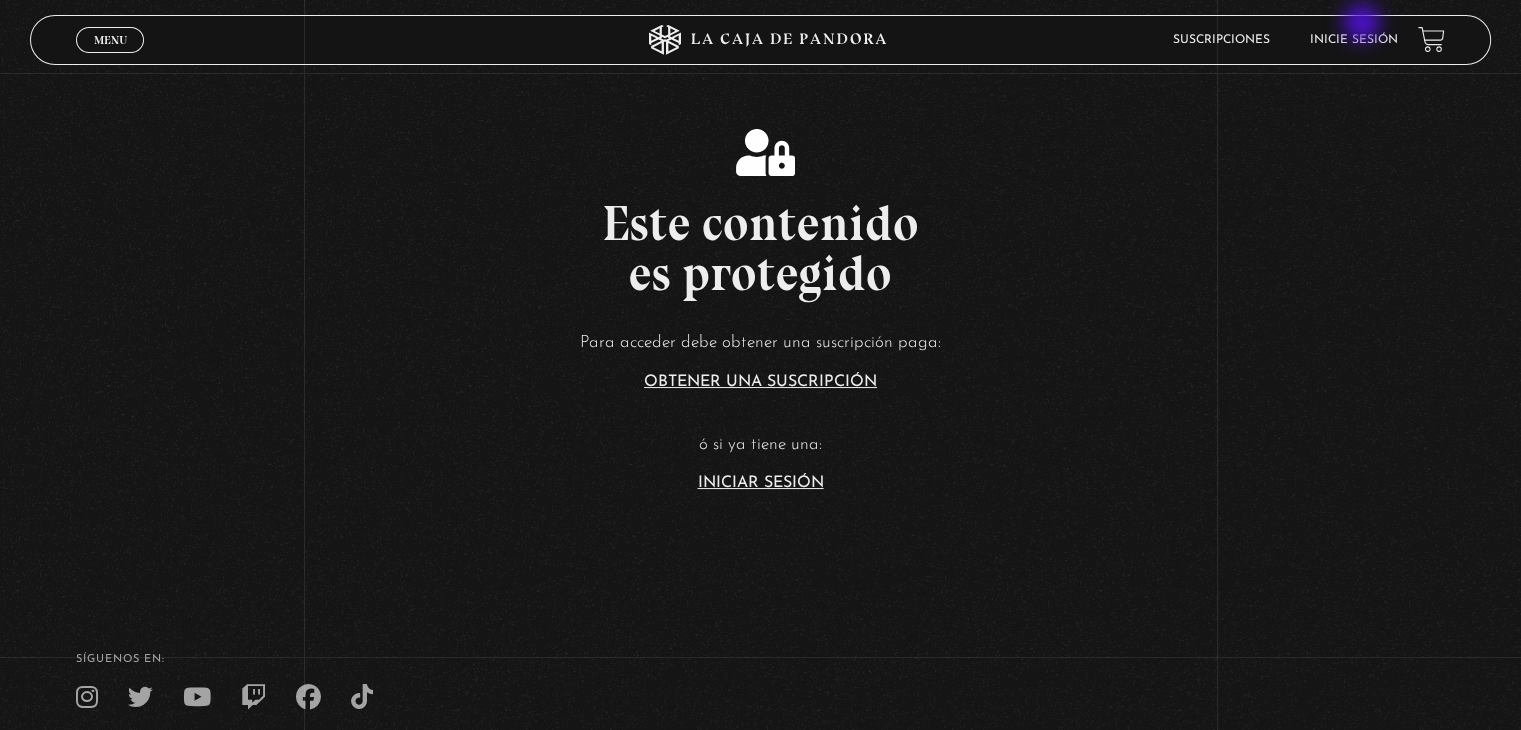 click on "Inicie sesión" at bounding box center (1354, 39) 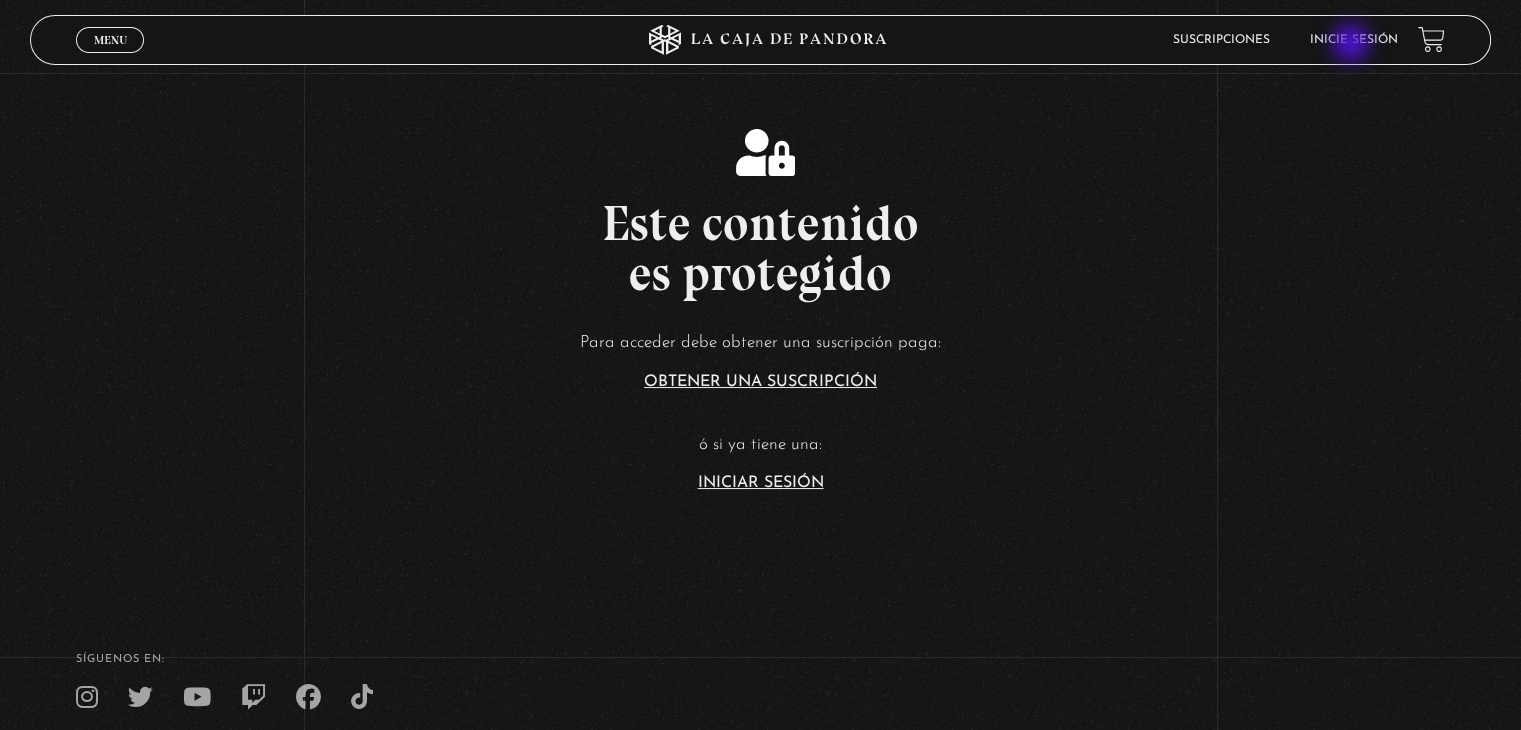 click on "Inicie sesión" at bounding box center [1354, 40] 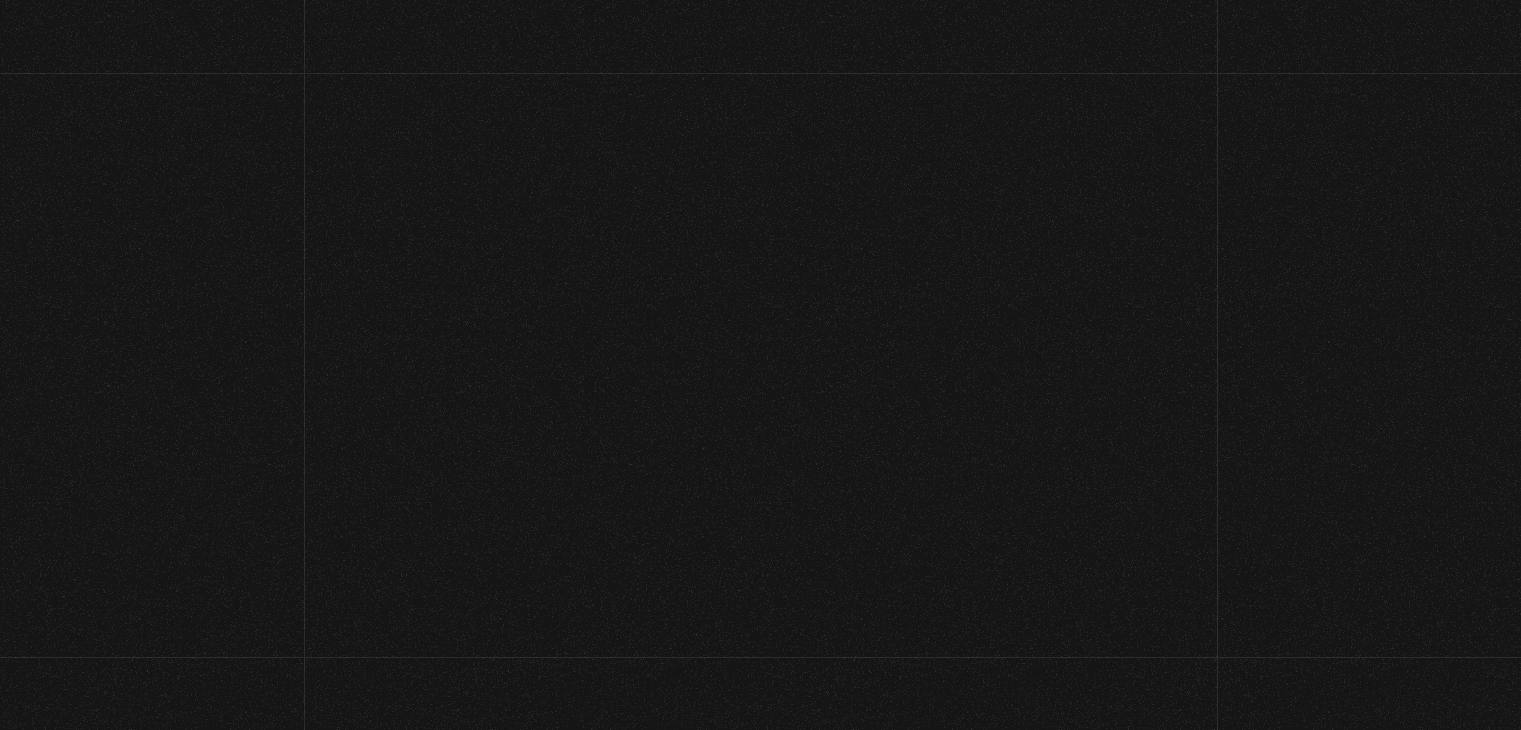 scroll, scrollTop: 0, scrollLeft: 0, axis: both 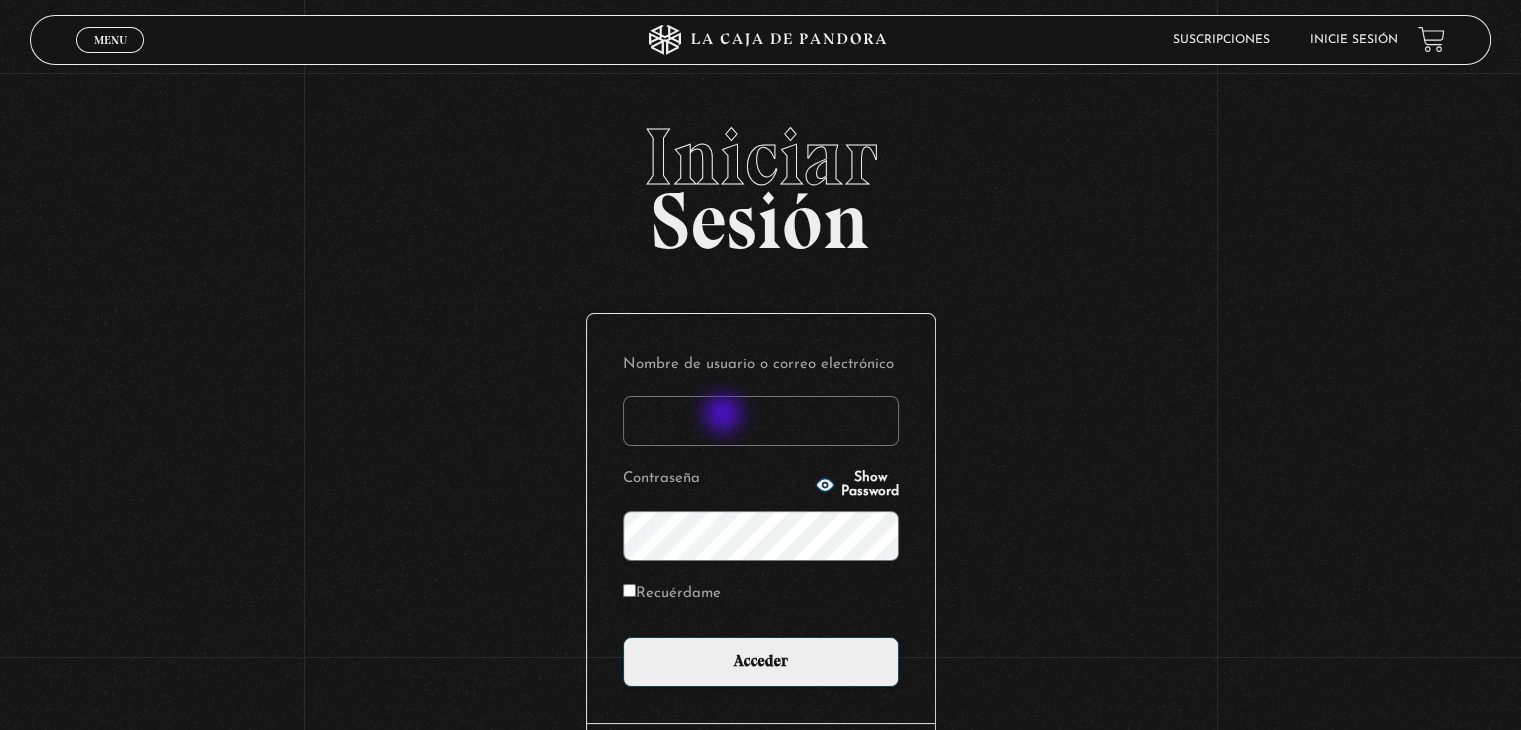 paste on "Raquel.ulatec@gmail.com" 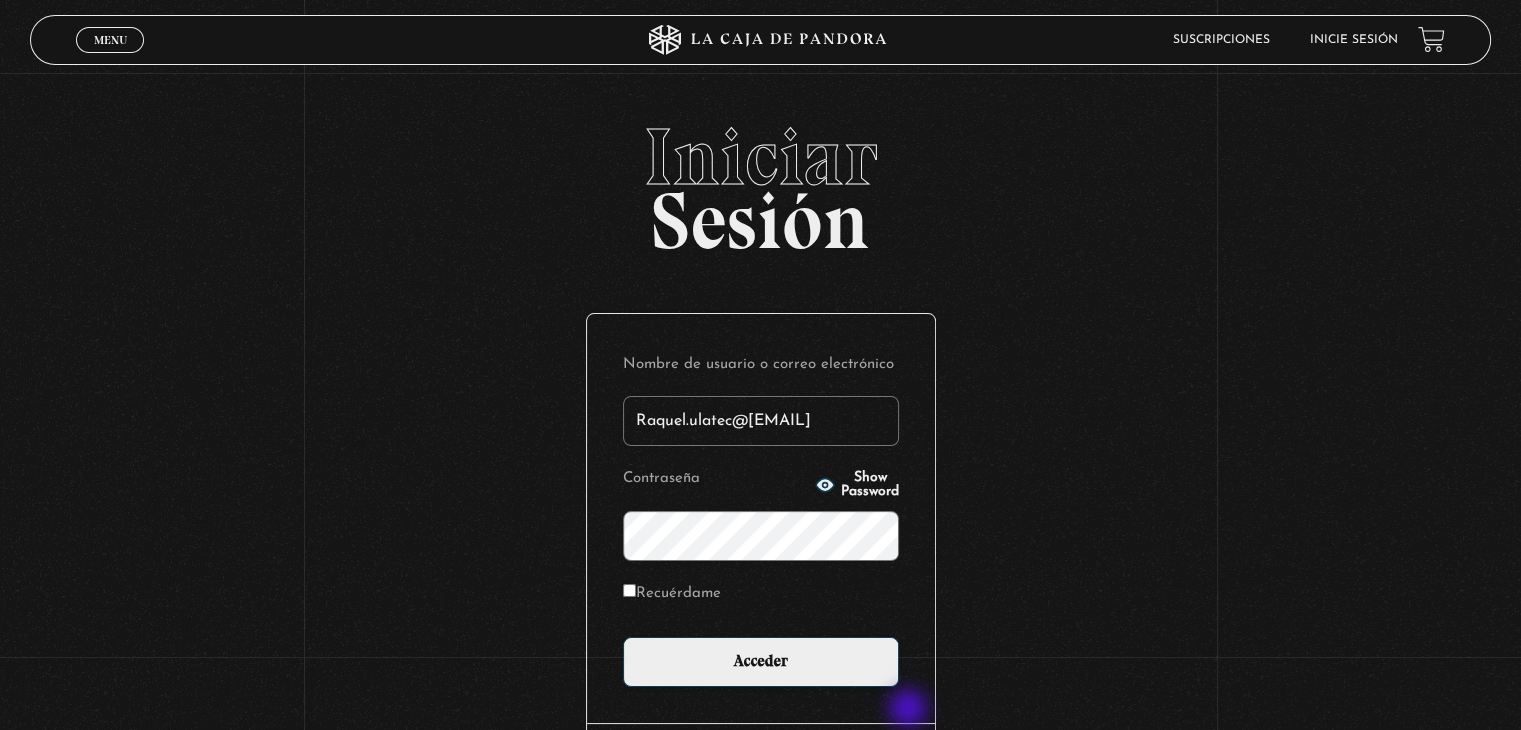 type on "Raquel.ulatec@gmail.com" 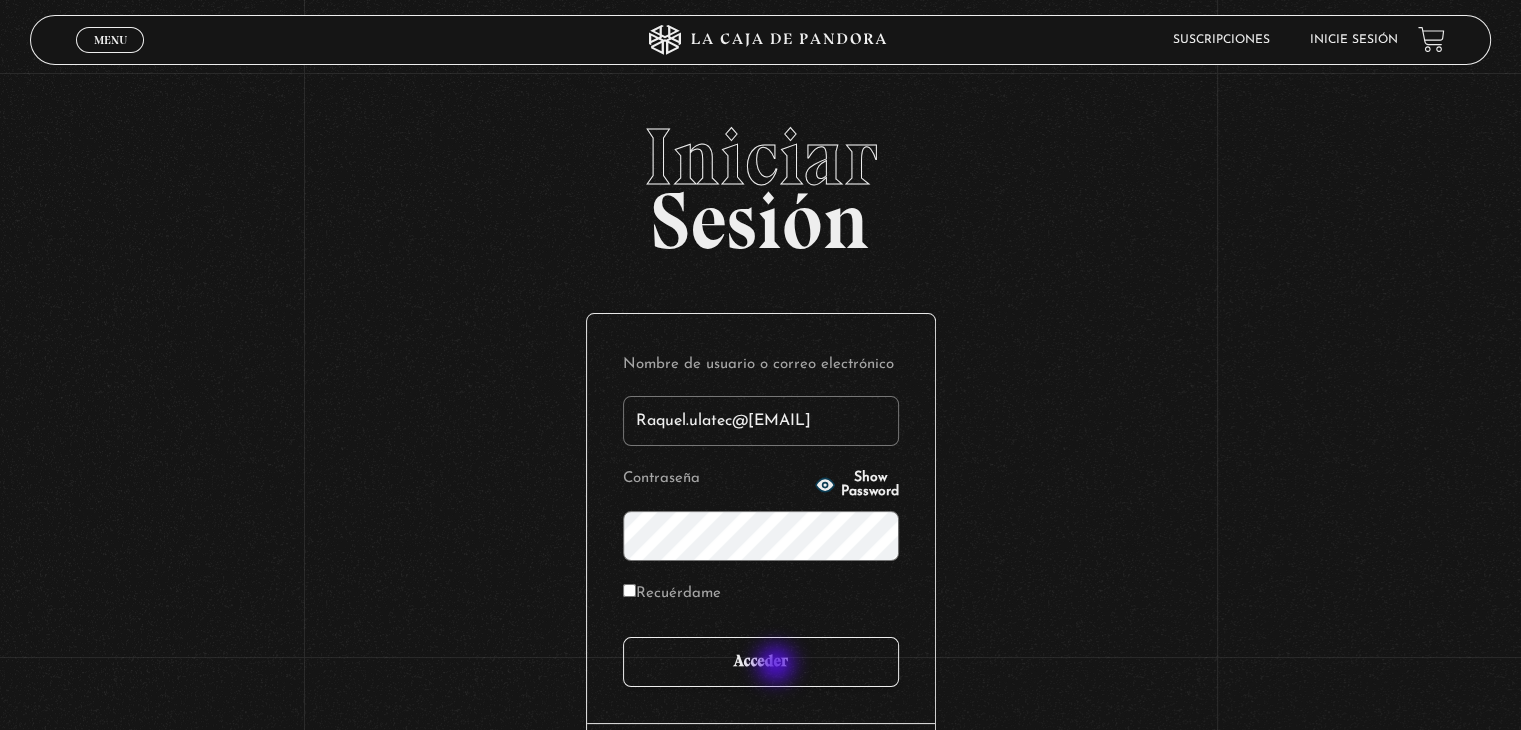 click on "Acceder" at bounding box center [761, 662] 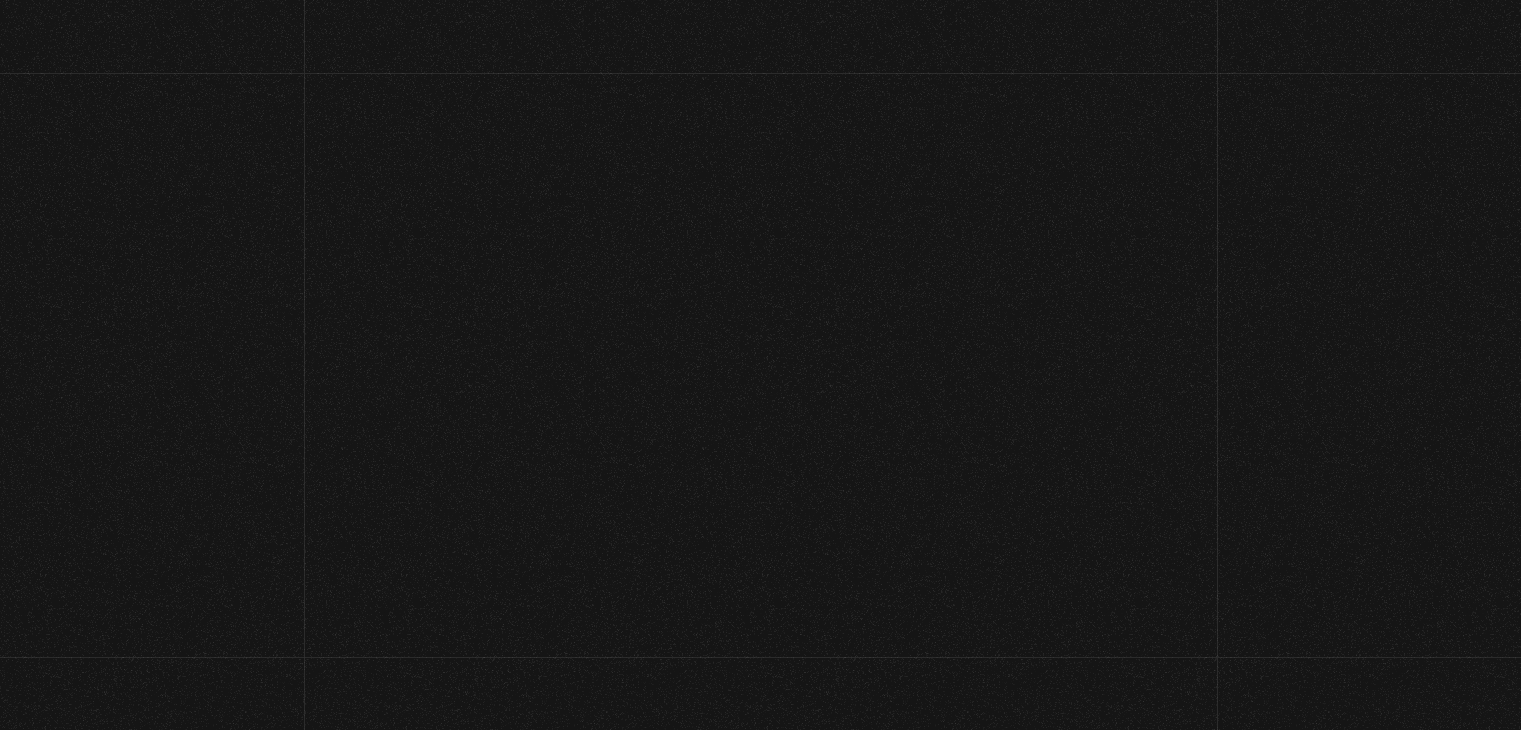 scroll, scrollTop: 0, scrollLeft: 0, axis: both 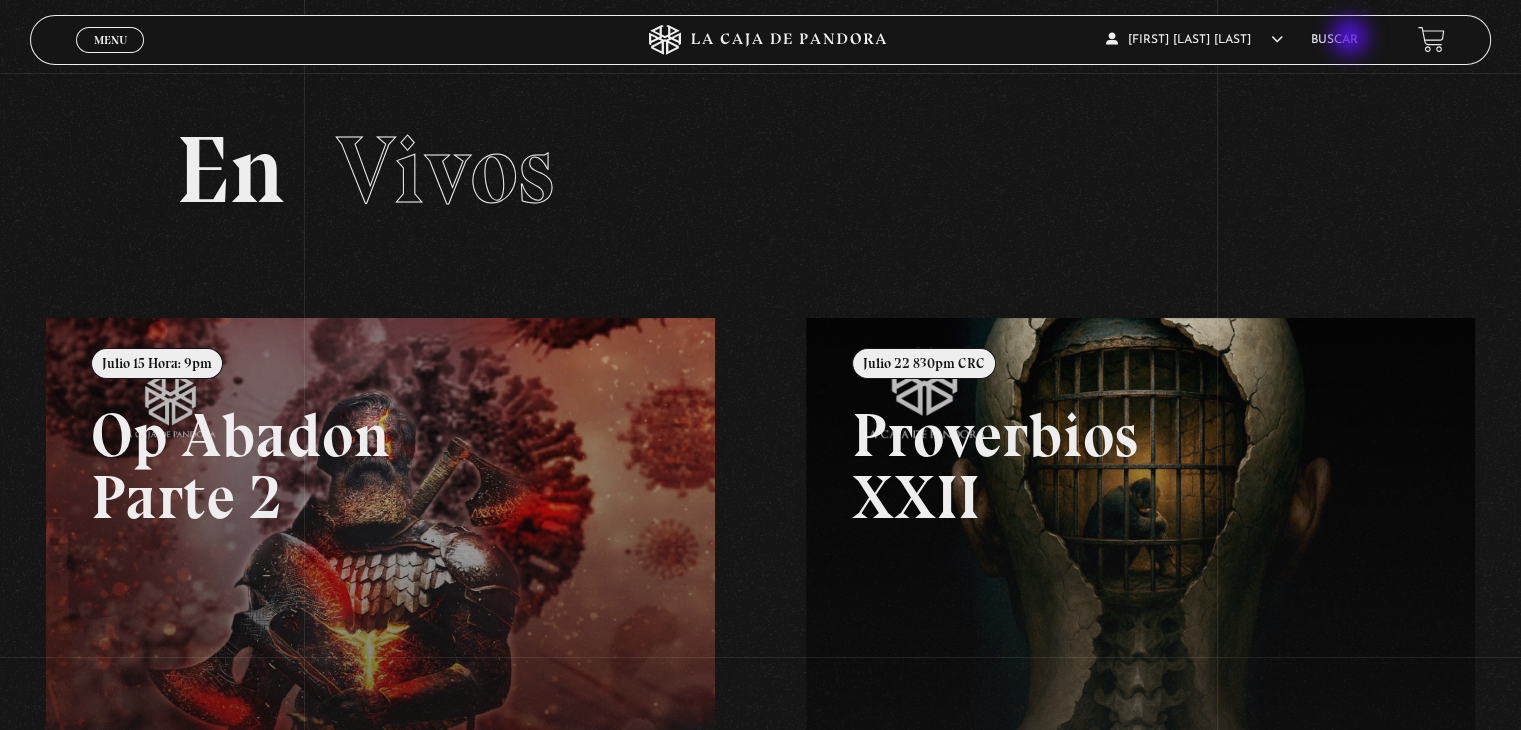click on "Buscar" at bounding box center (1334, 40) 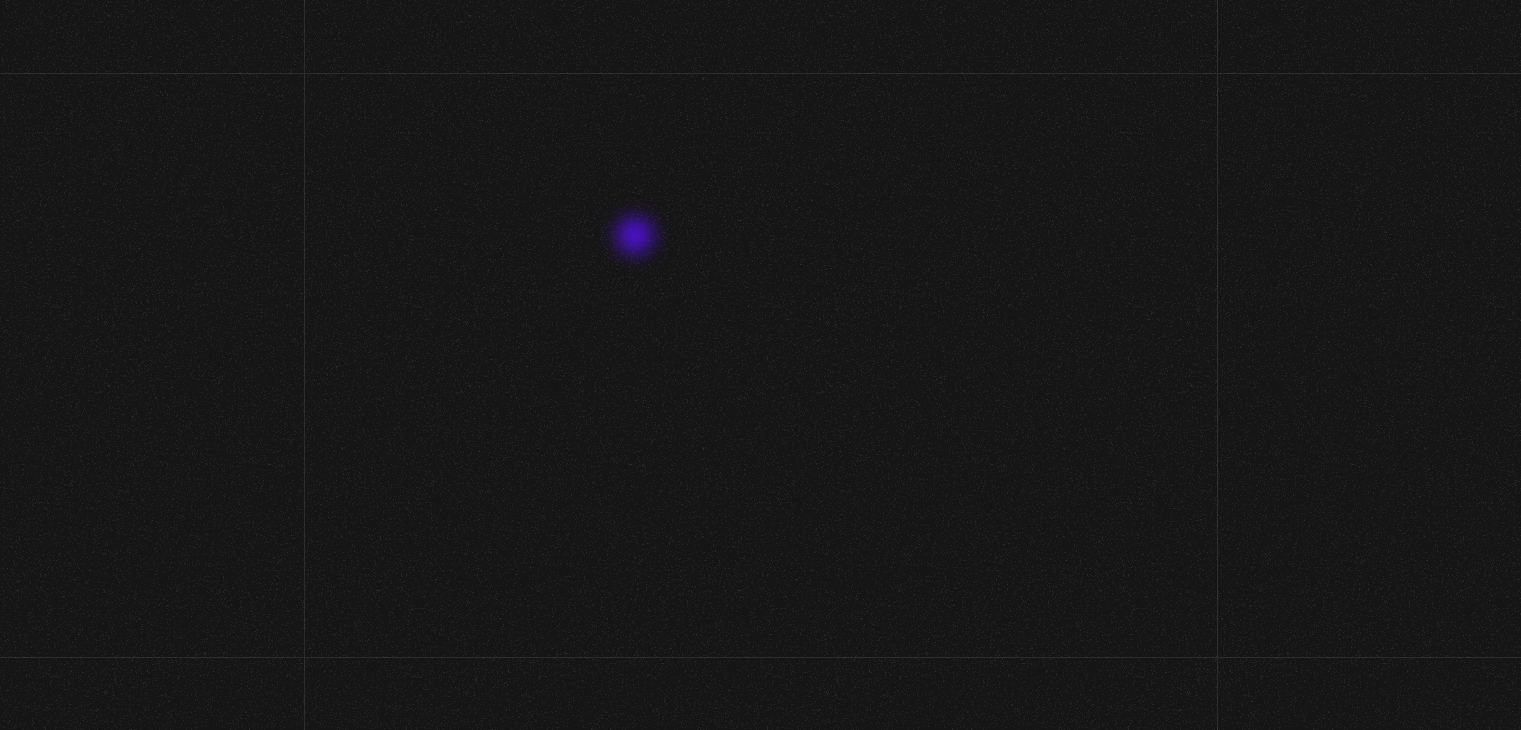 scroll, scrollTop: 0, scrollLeft: 0, axis: both 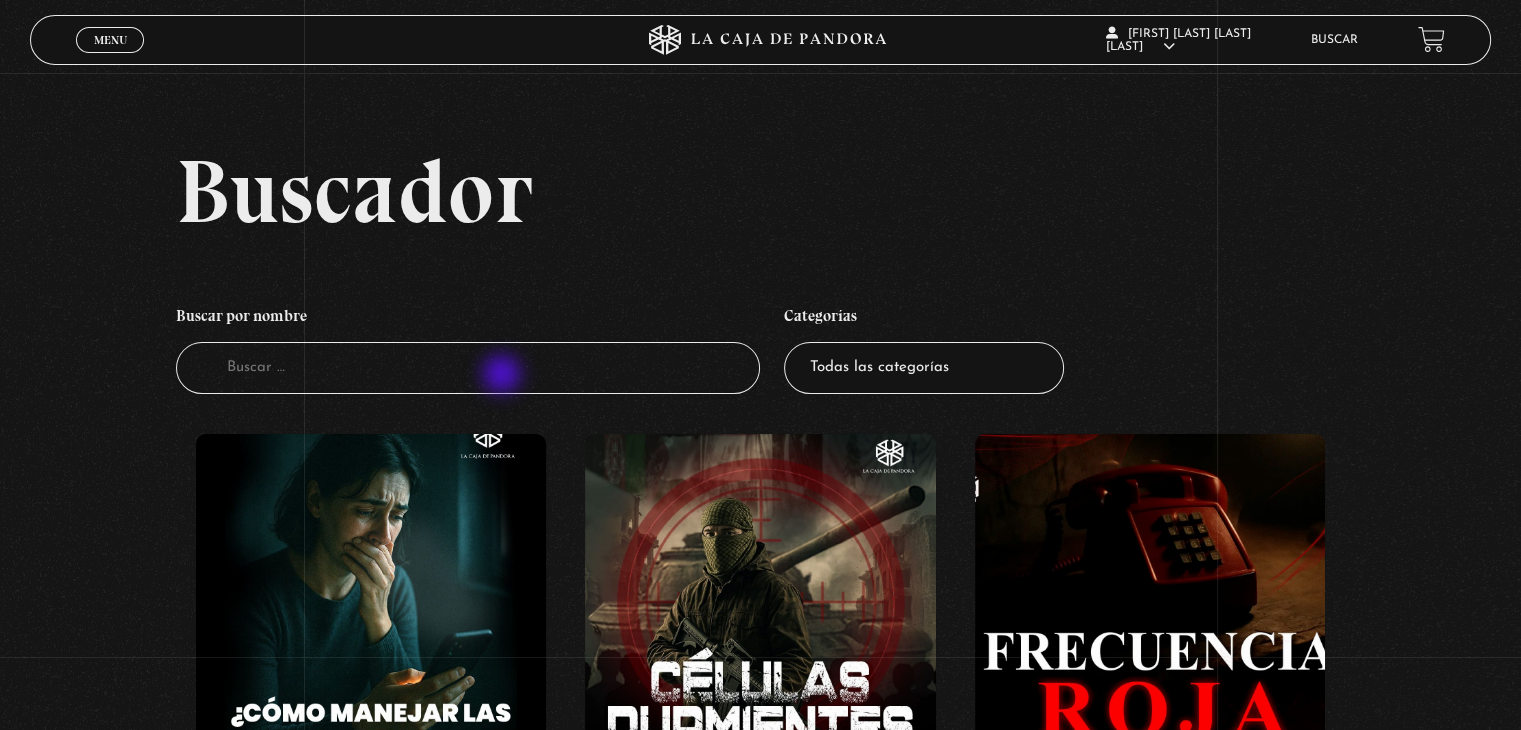 click on "Buscador" at bounding box center [468, 368] 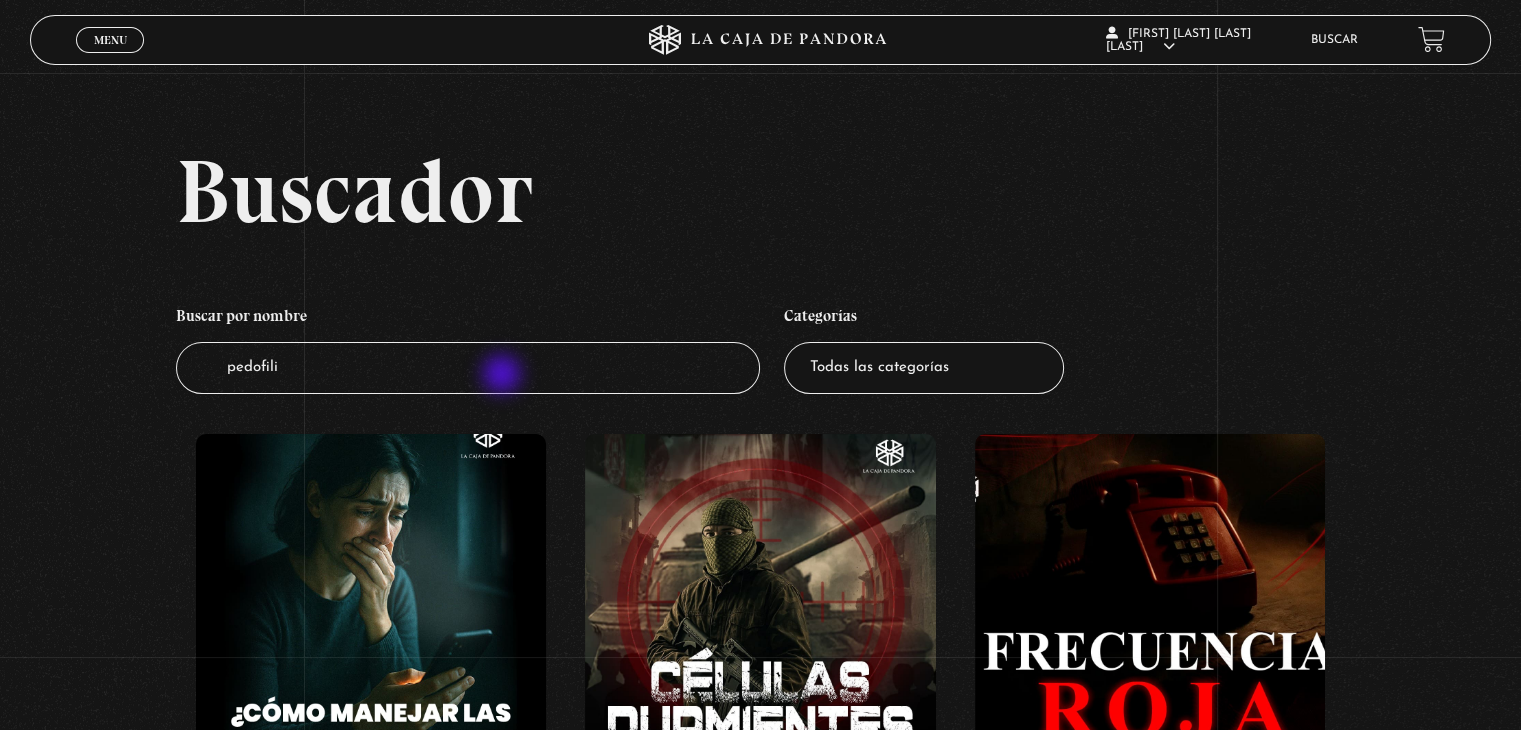 type on "pedofilia" 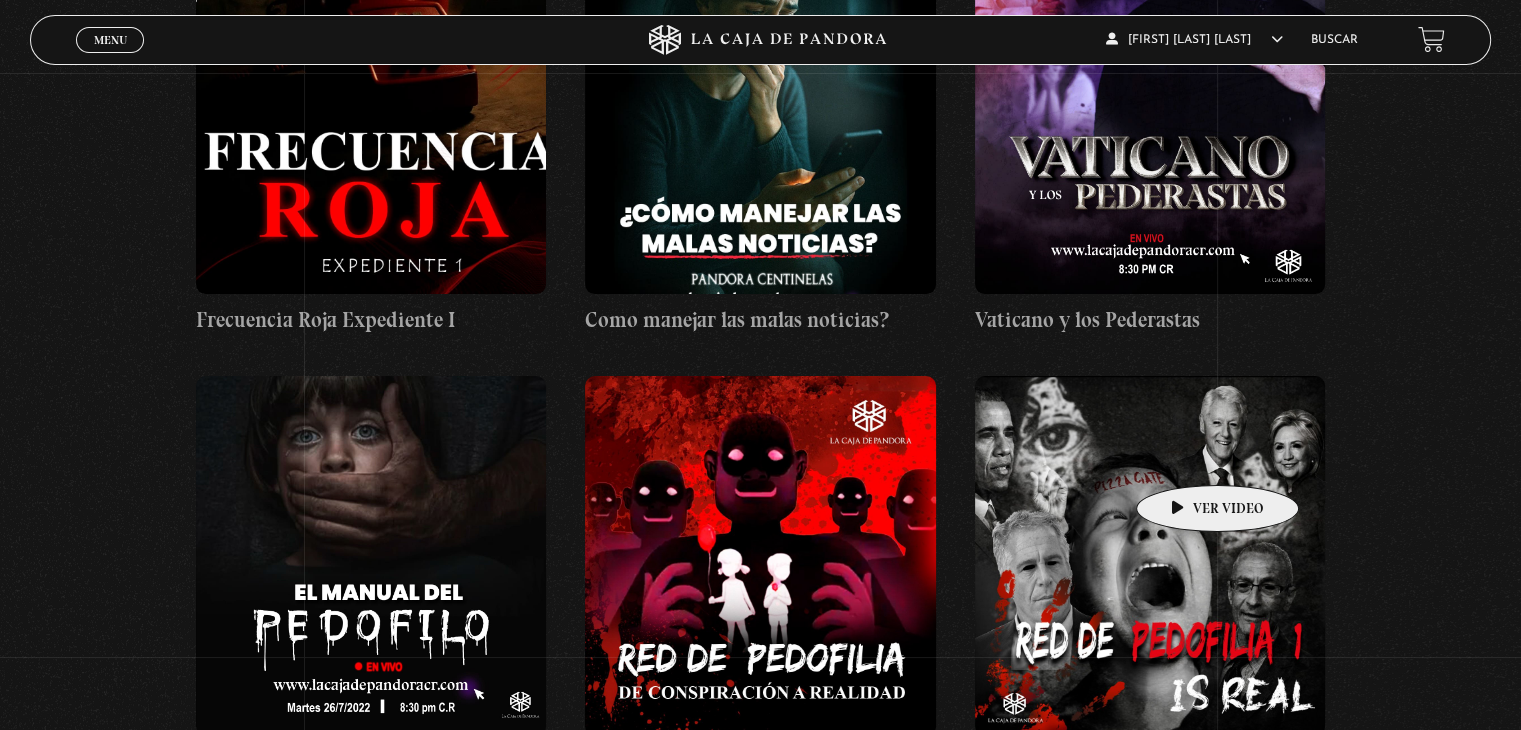 scroll, scrollTop: 600, scrollLeft: 0, axis: vertical 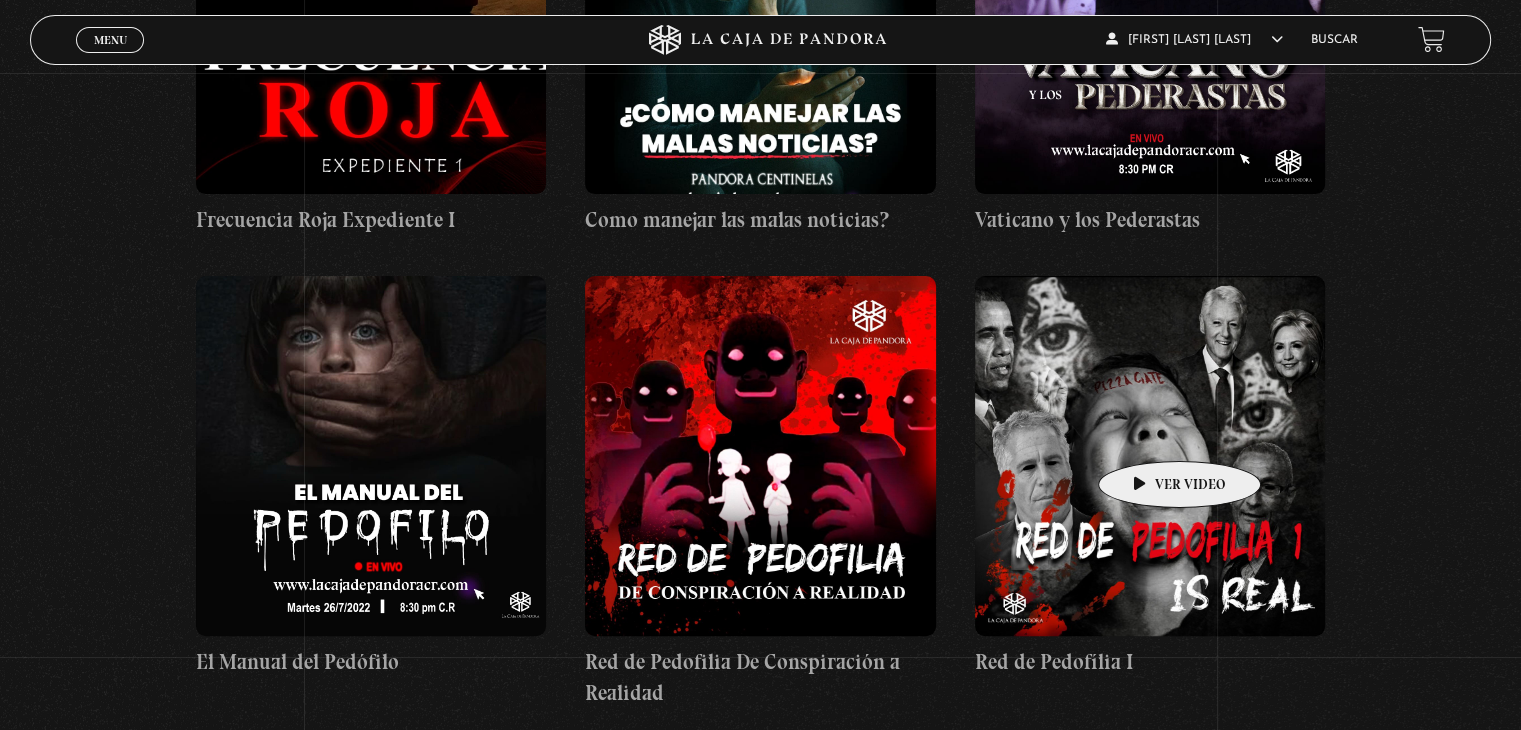 click at bounding box center [1150, 456] 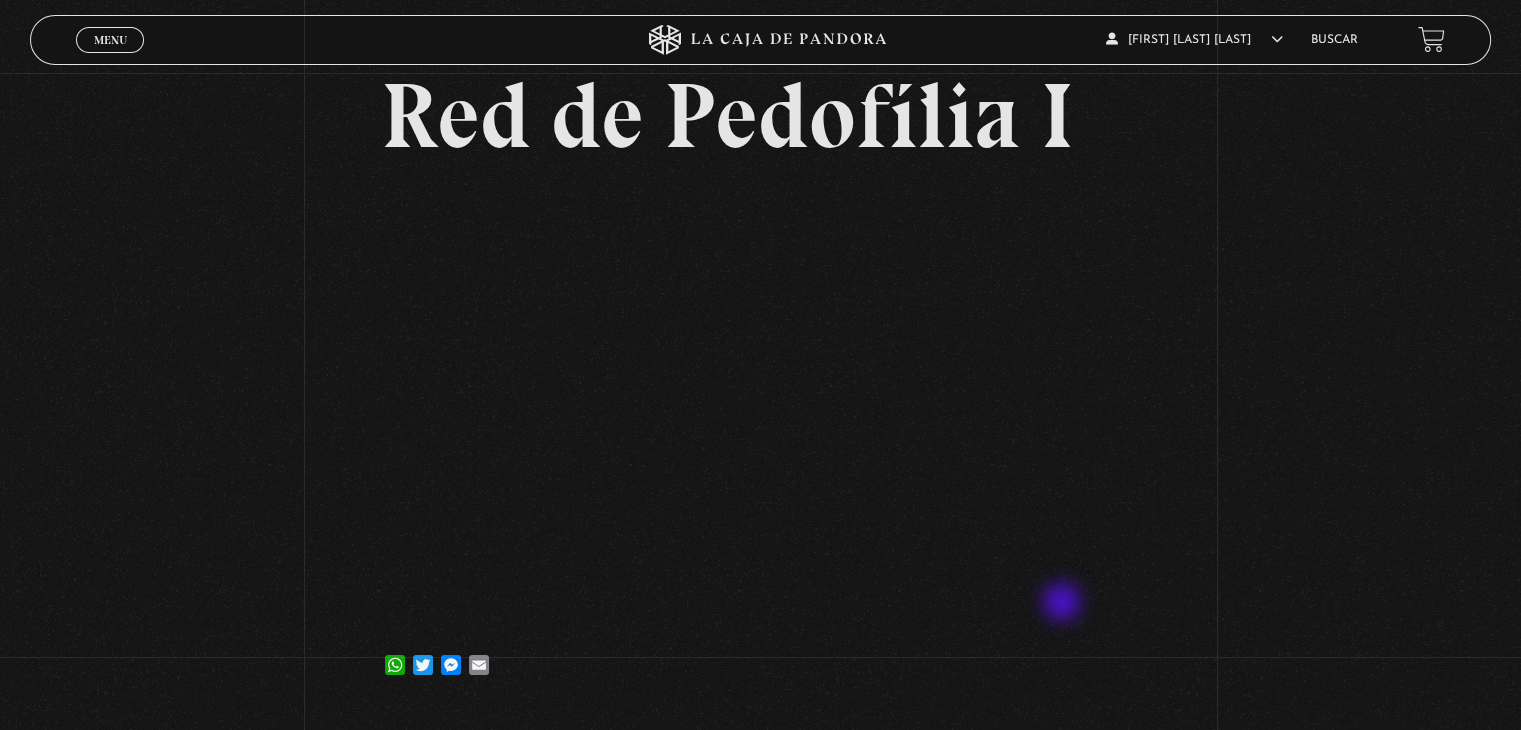 scroll, scrollTop: 200, scrollLeft: 0, axis: vertical 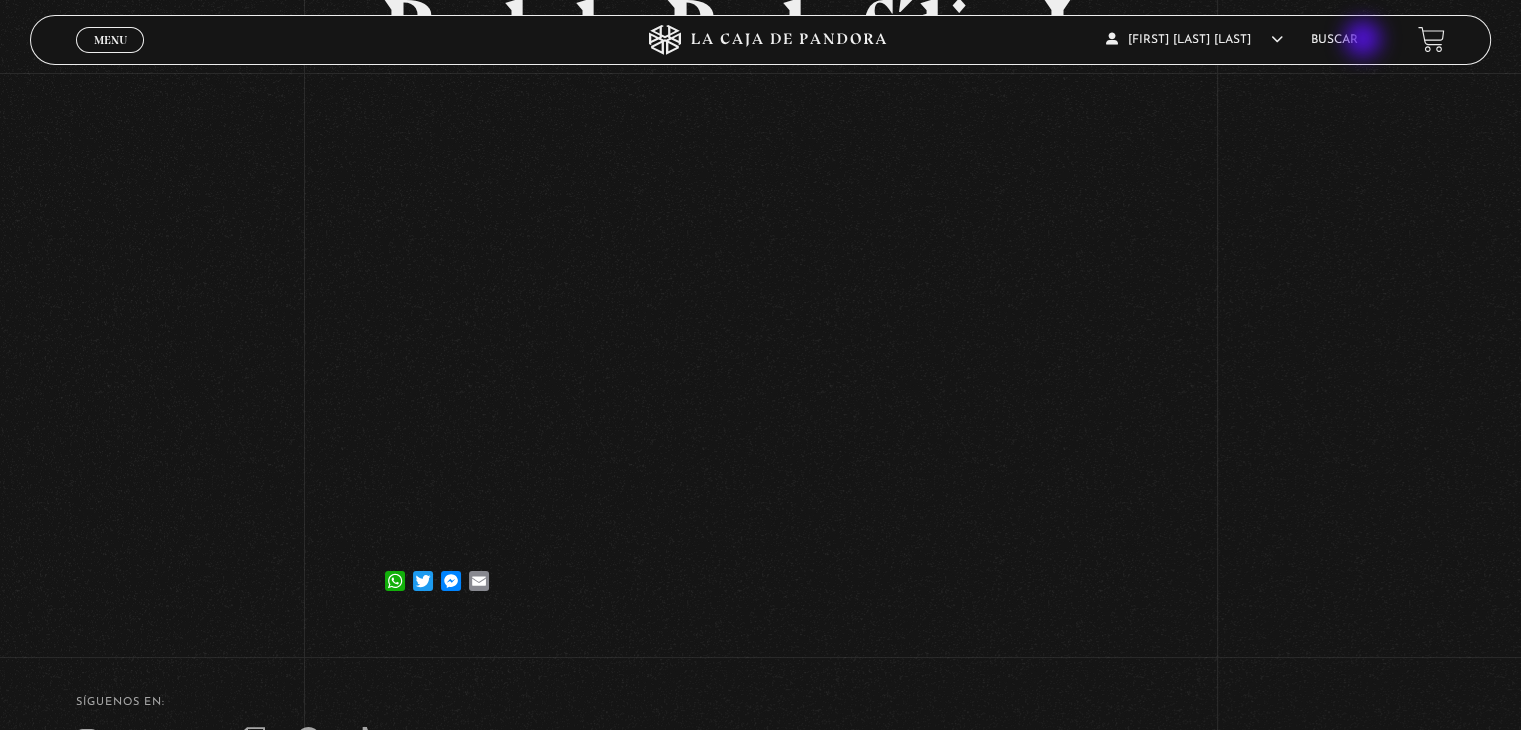 click on "Buscar" at bounding box center (1334, 40) 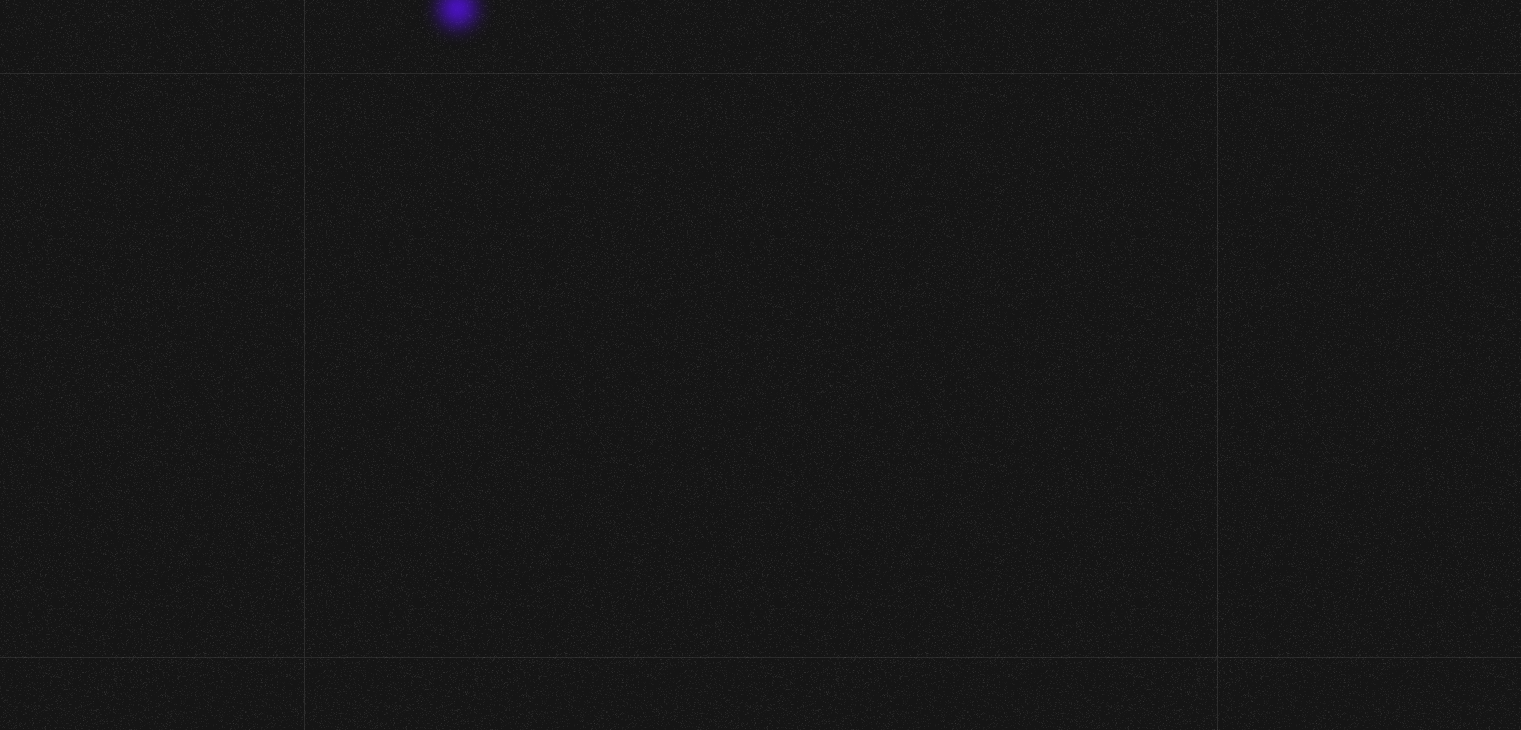 scroll, scrollTop: 0, scrollLeft: 0, axis: both 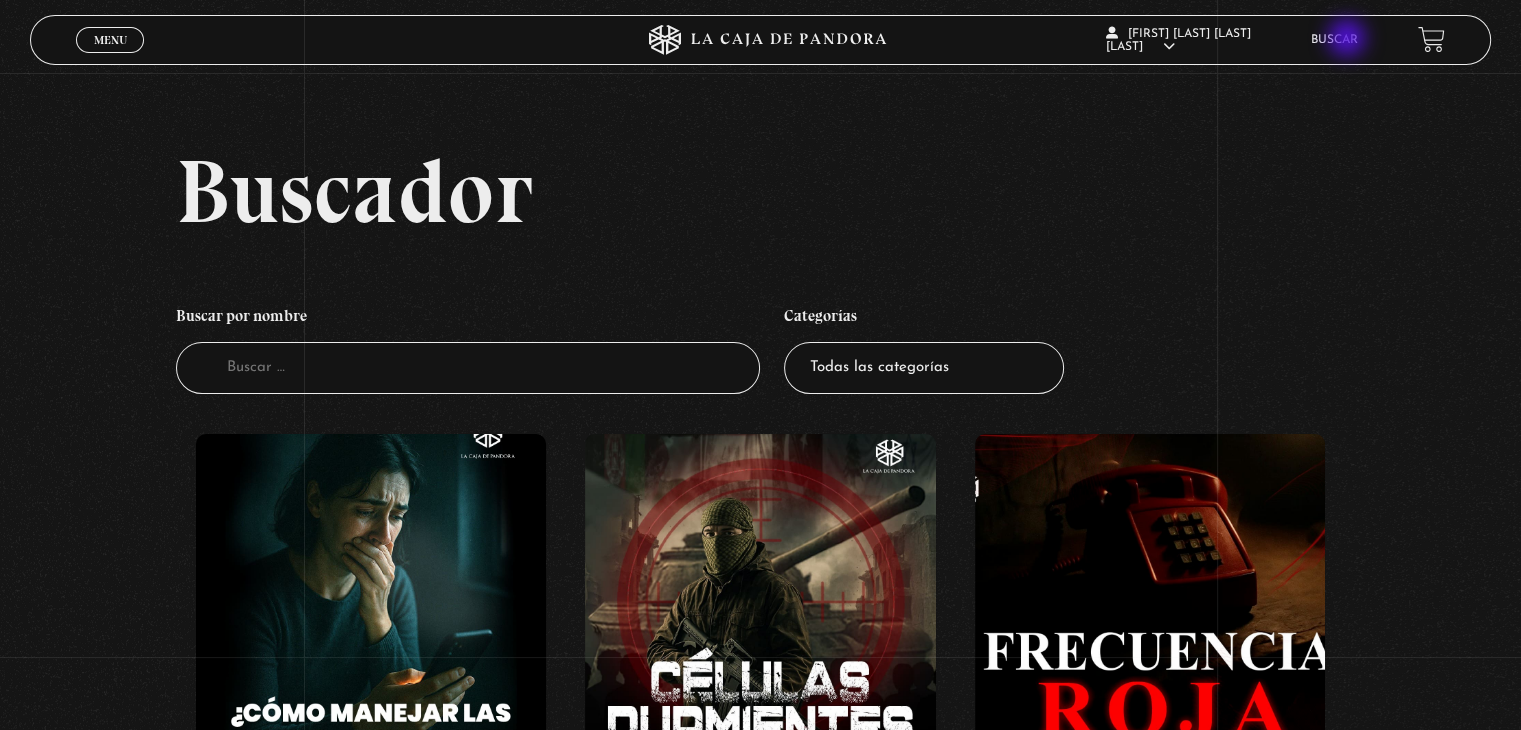 click on "Buscar" at bounding box center (1334, 40) 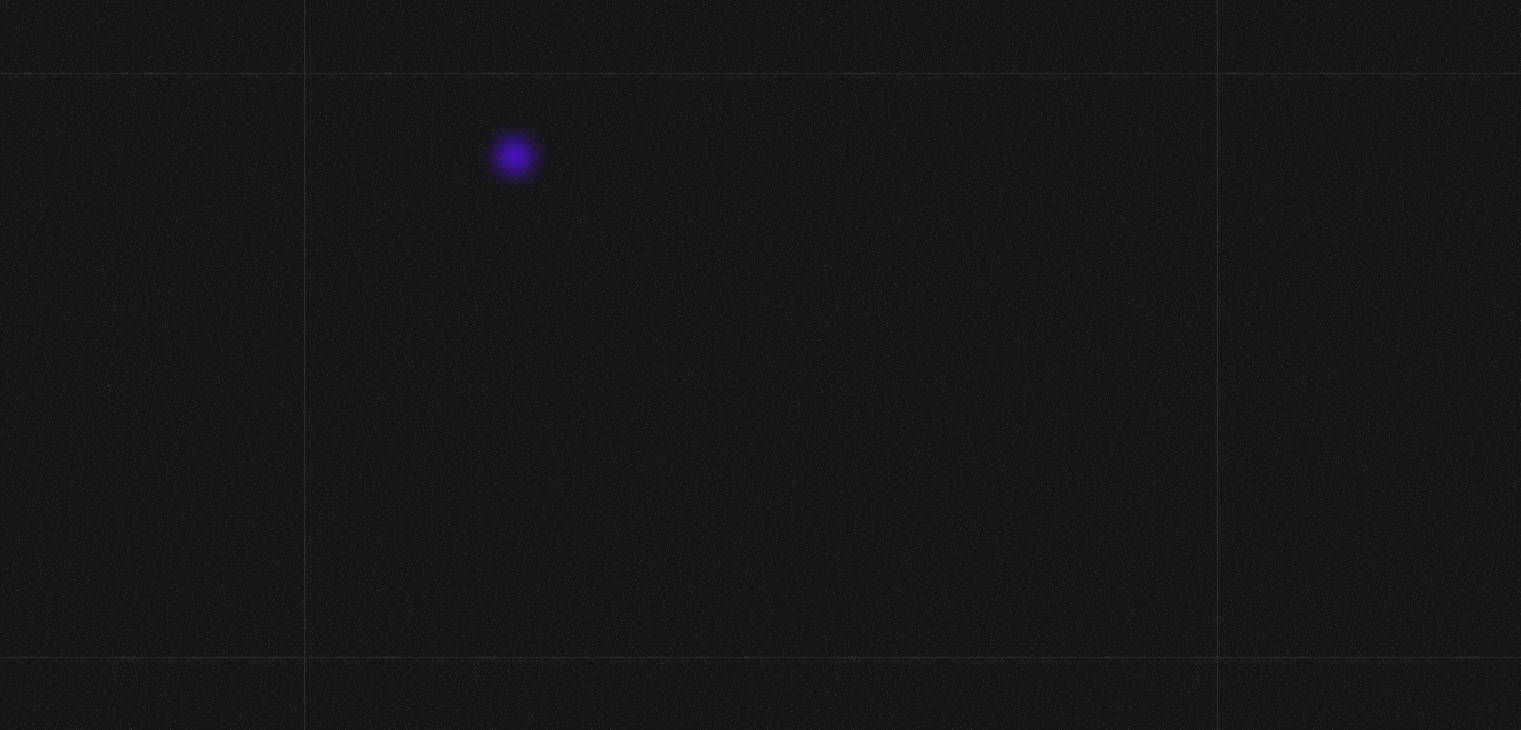scroll, scrollTop: 0, scrollLeft: 0, axis: both 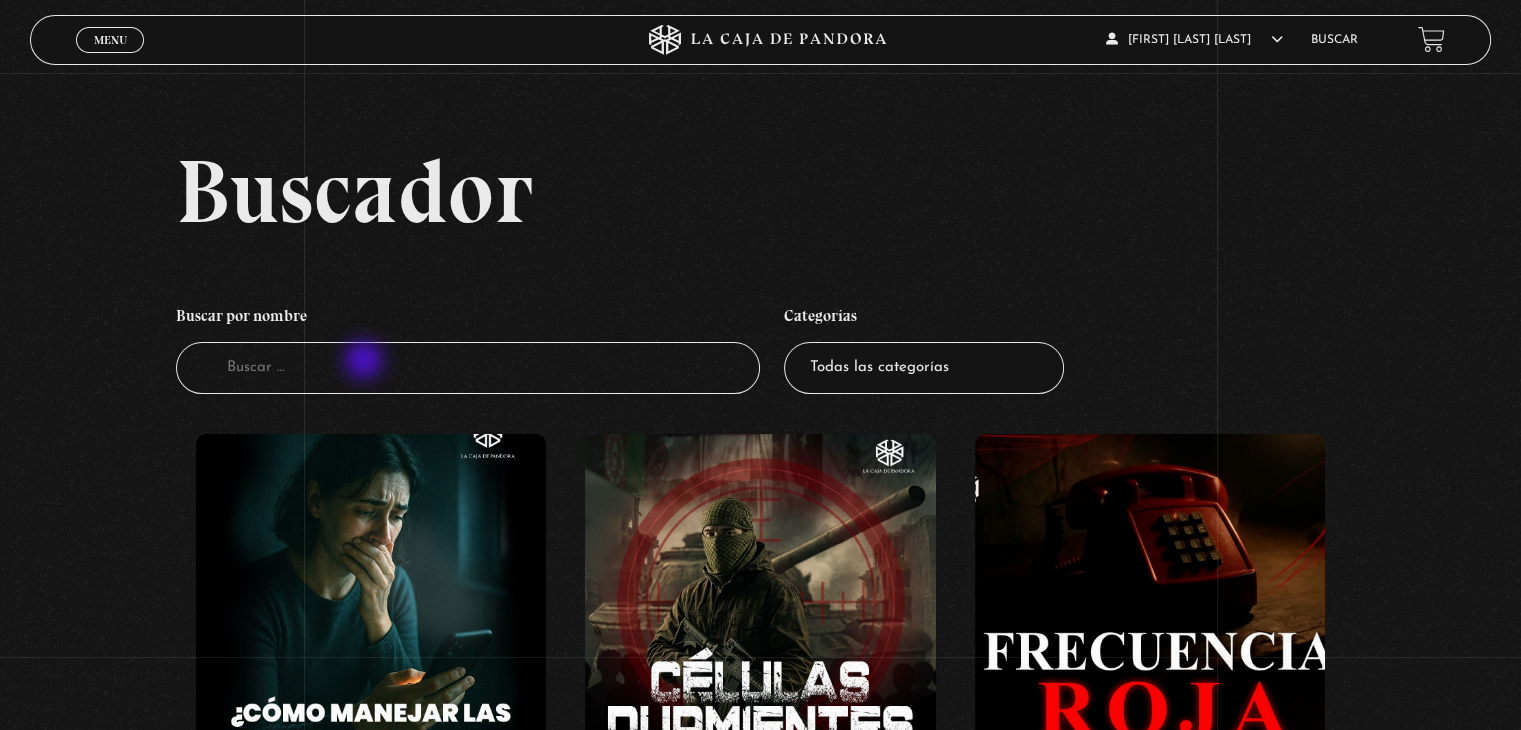 click on "Buscador" at bounding box center (468, 368) 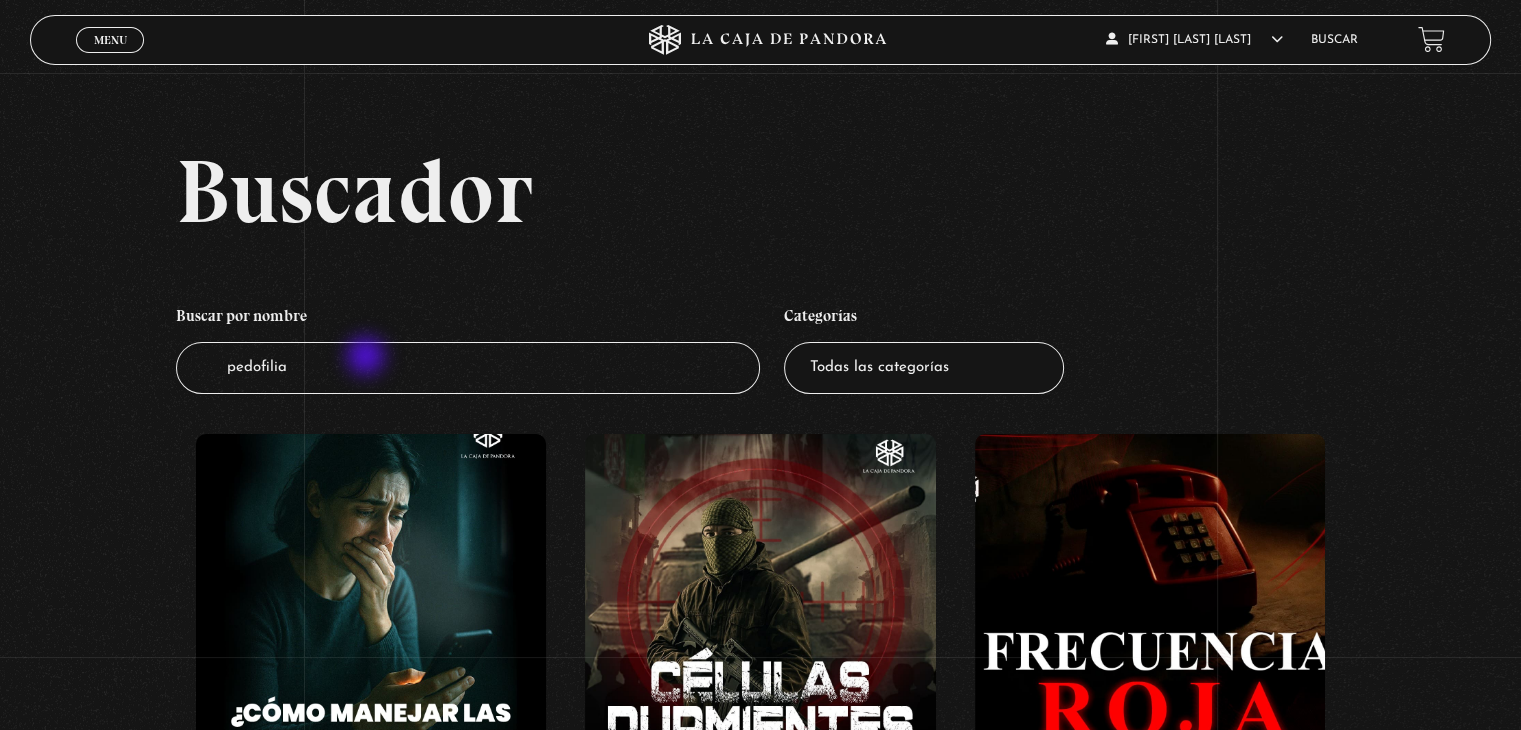 type on "pedofilia 2" 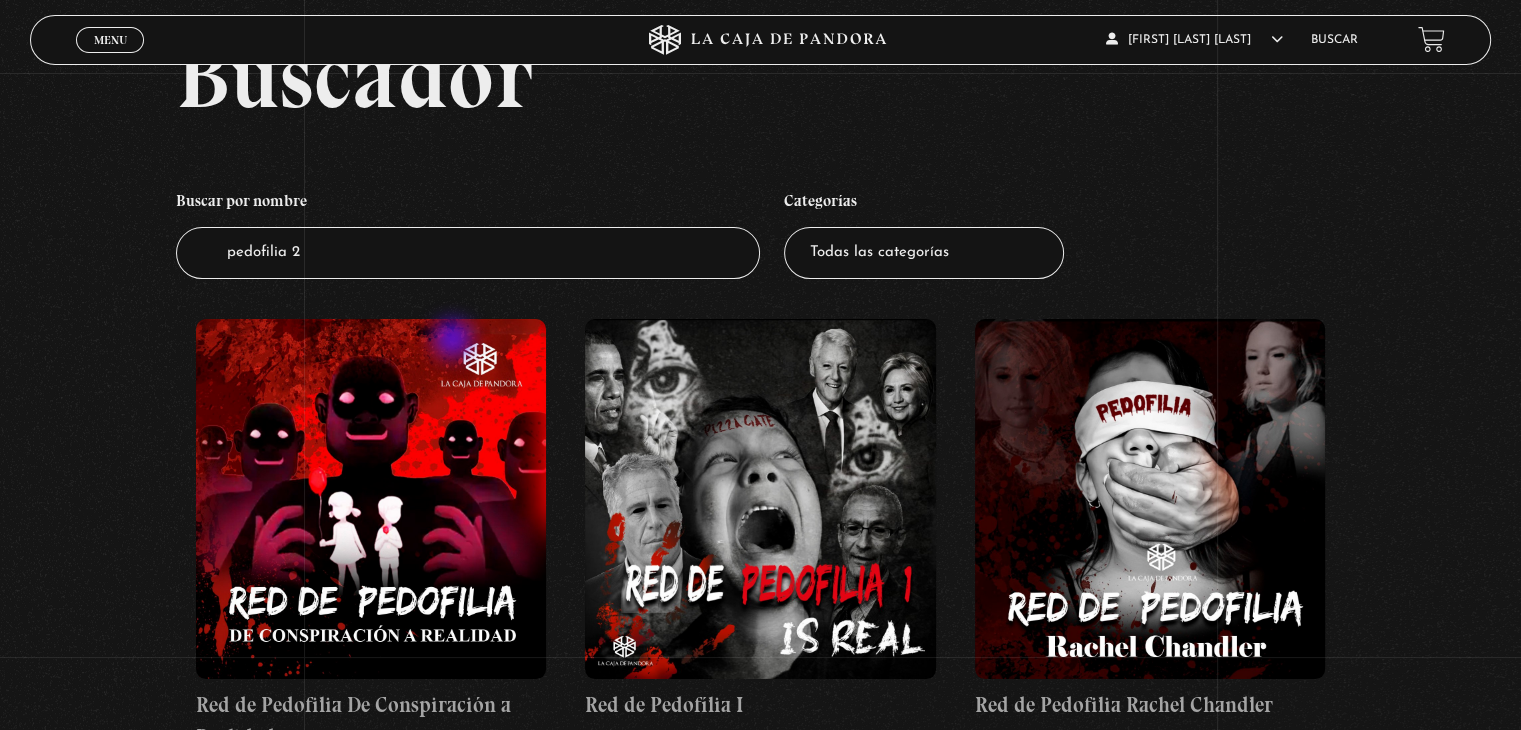 scroll, scrollTop: 200, scrollLeft: 0, axis: vertical 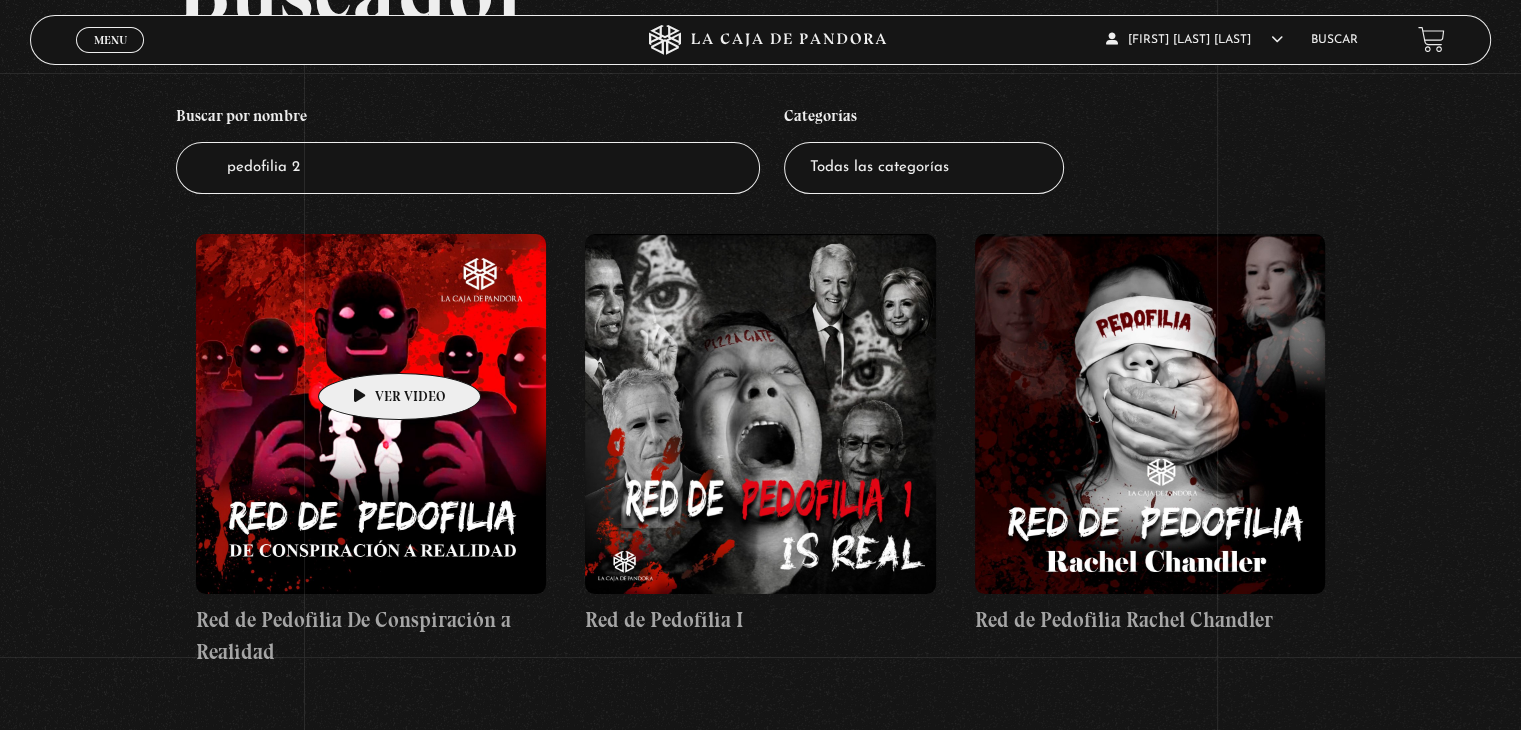 click at bounding box center (371, 414) 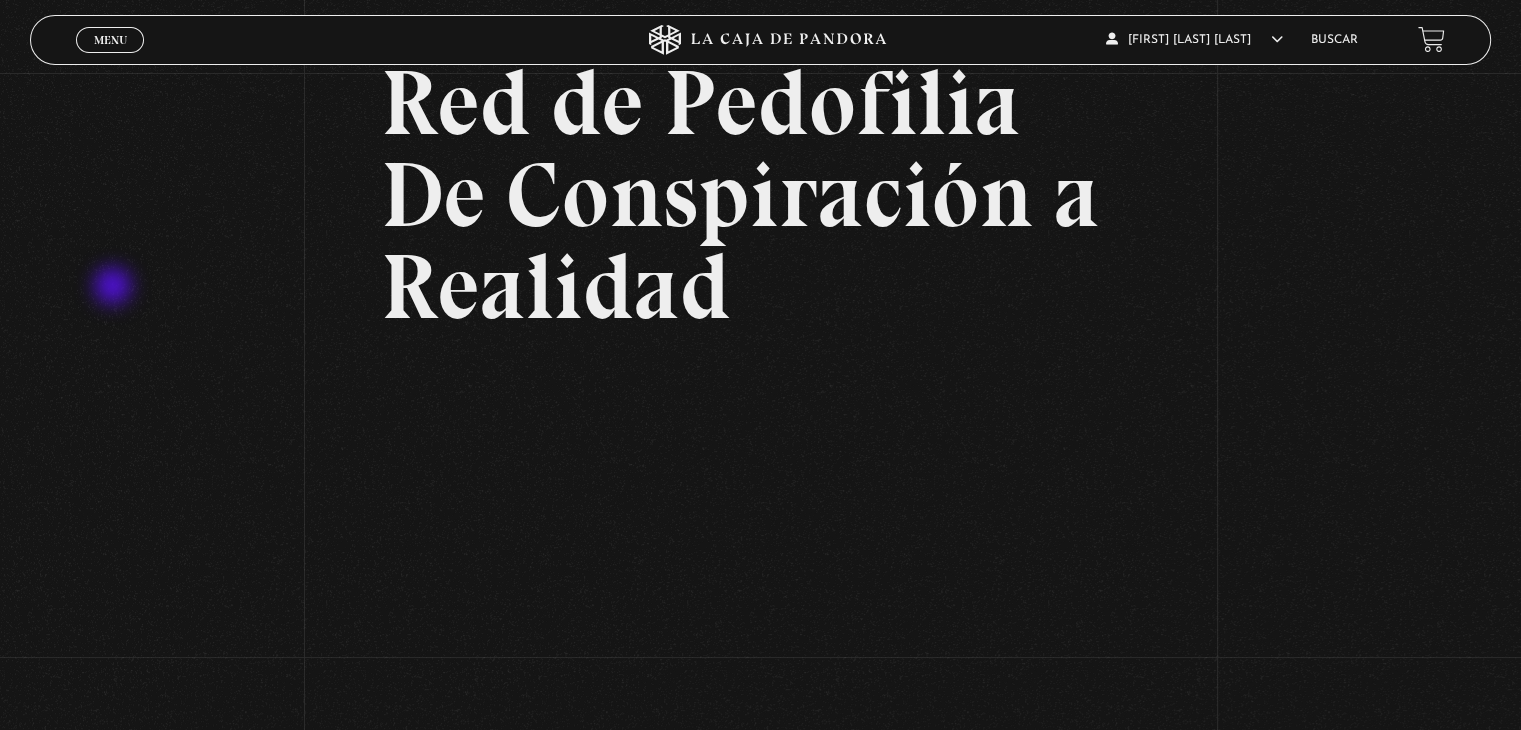 scroll, scrollTop: 0, scrollLeft: 0, axis: both 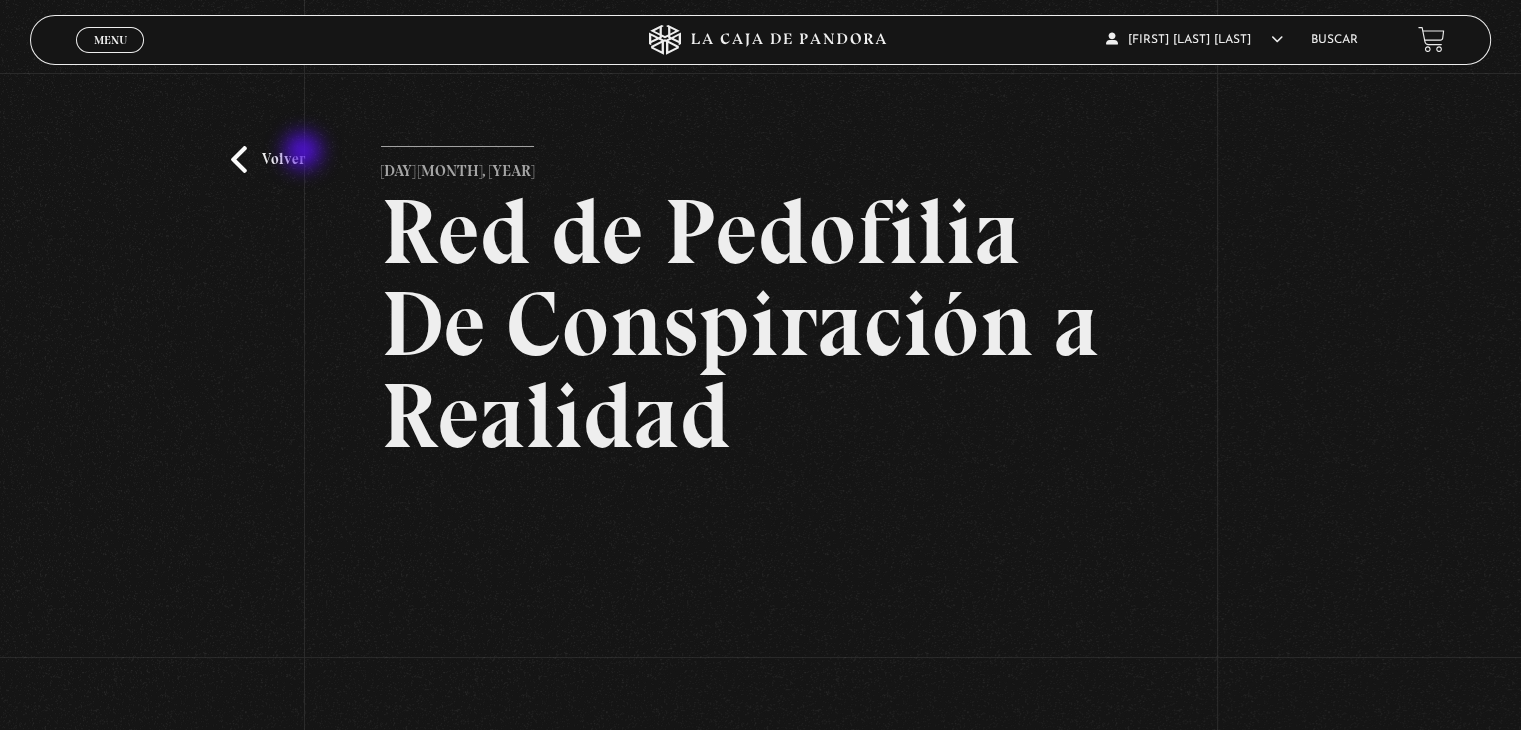 click on "Volver" at bounding box center [268, 159] 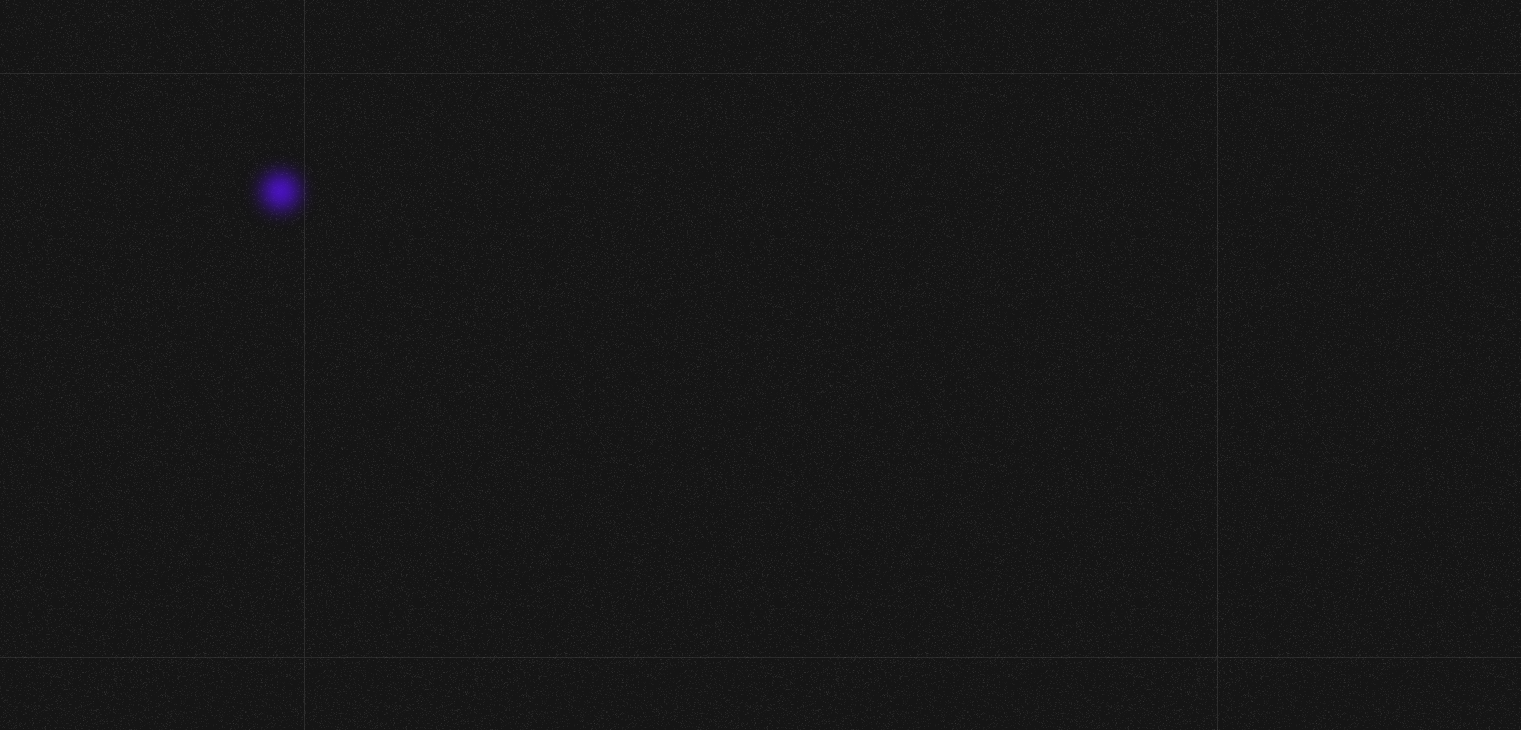 scroll, scrollTop: 209, scrollLeft: 0, axis: vertical 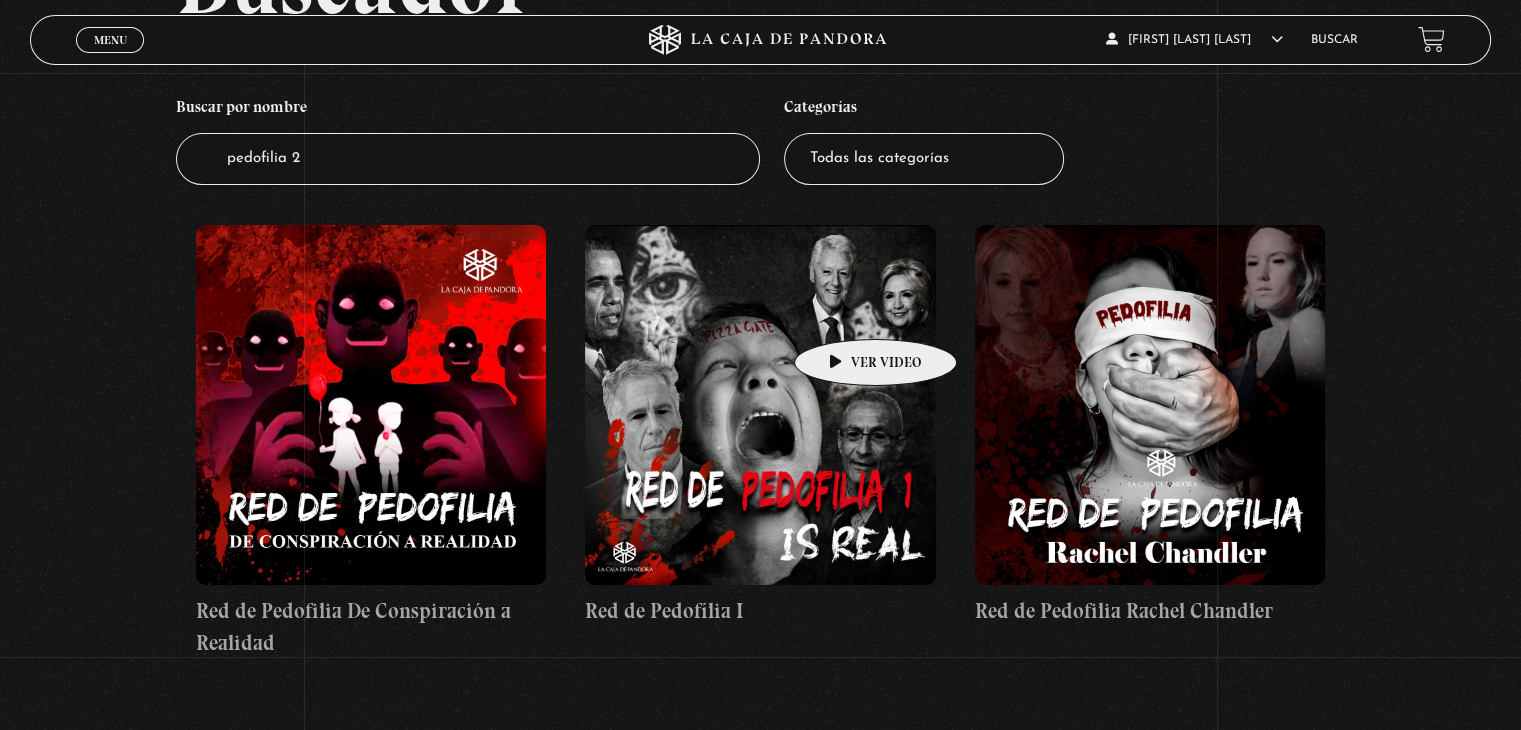 click at bounding box center (760, 405) 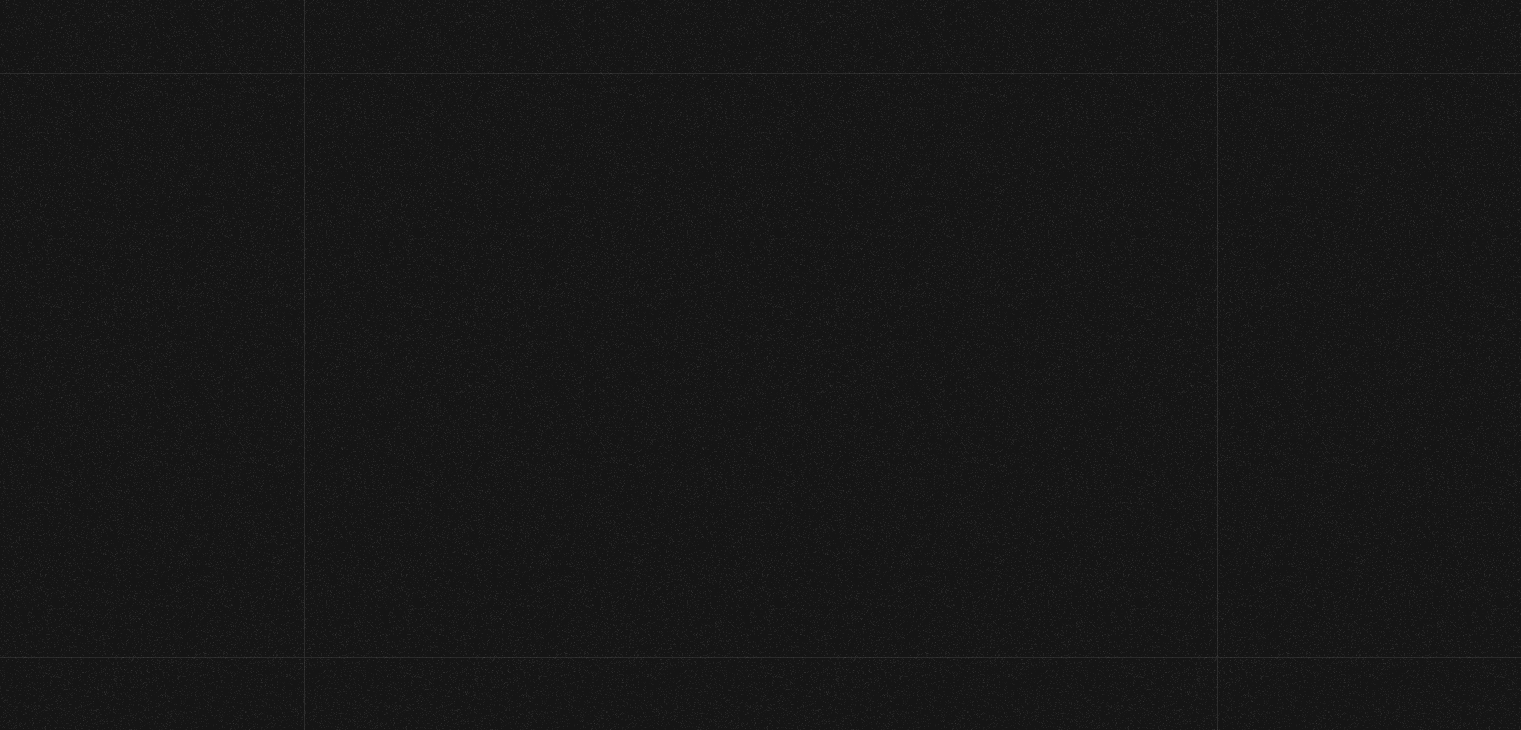 scroll, scrollTop: 0, scrollLeft: 0, axis: both 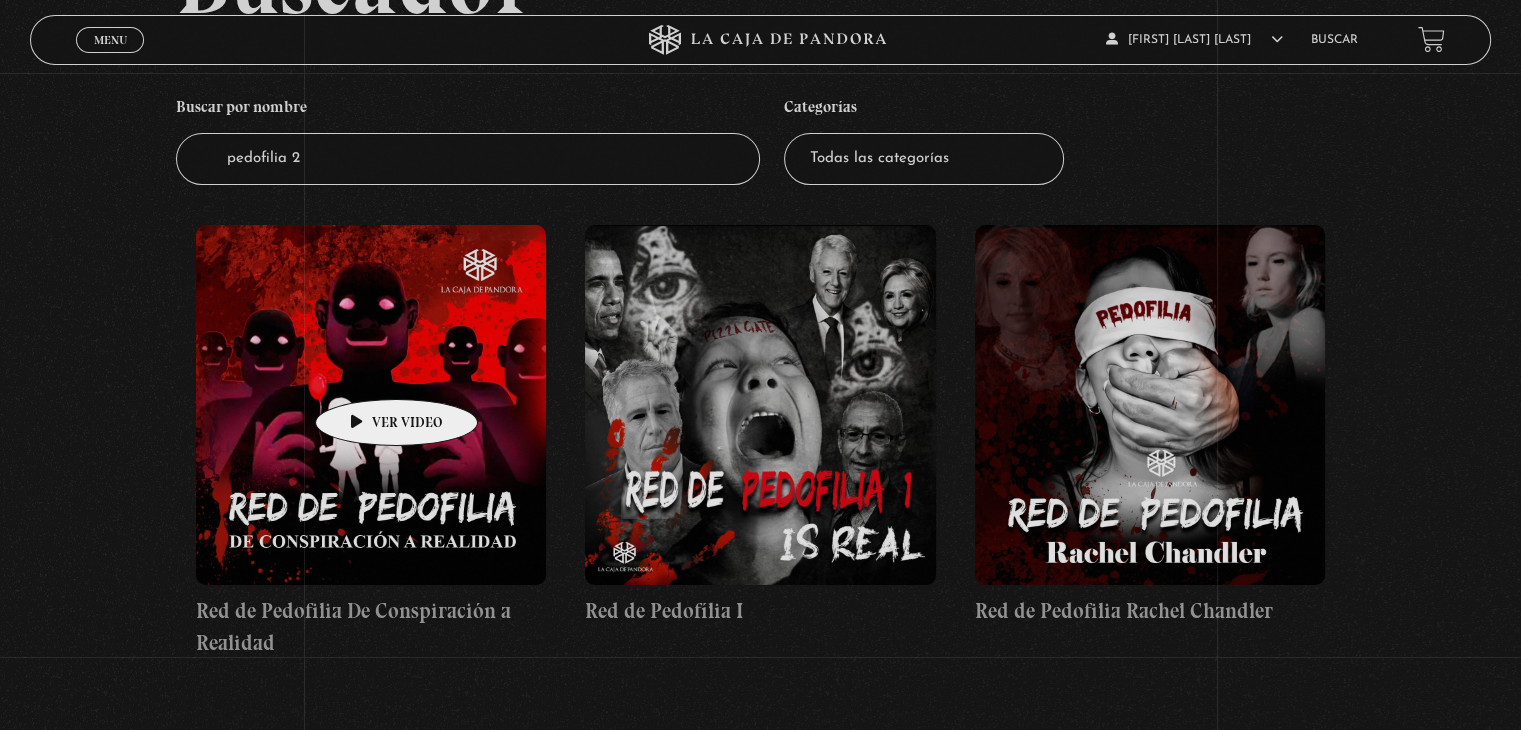 click at bounding box center [371, 405] 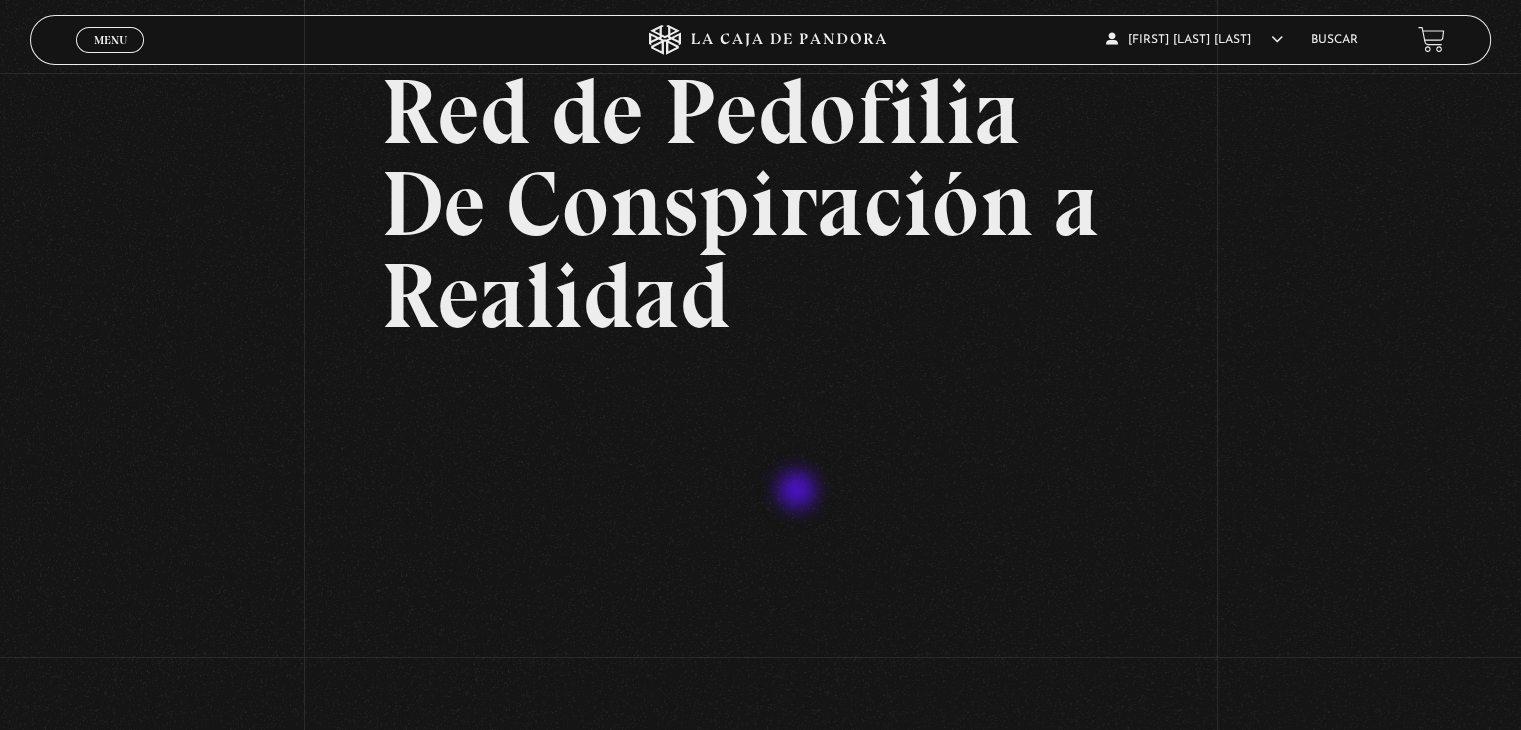 scroll, scrollTop: 200, scrollLeft: 0, axis: vertical 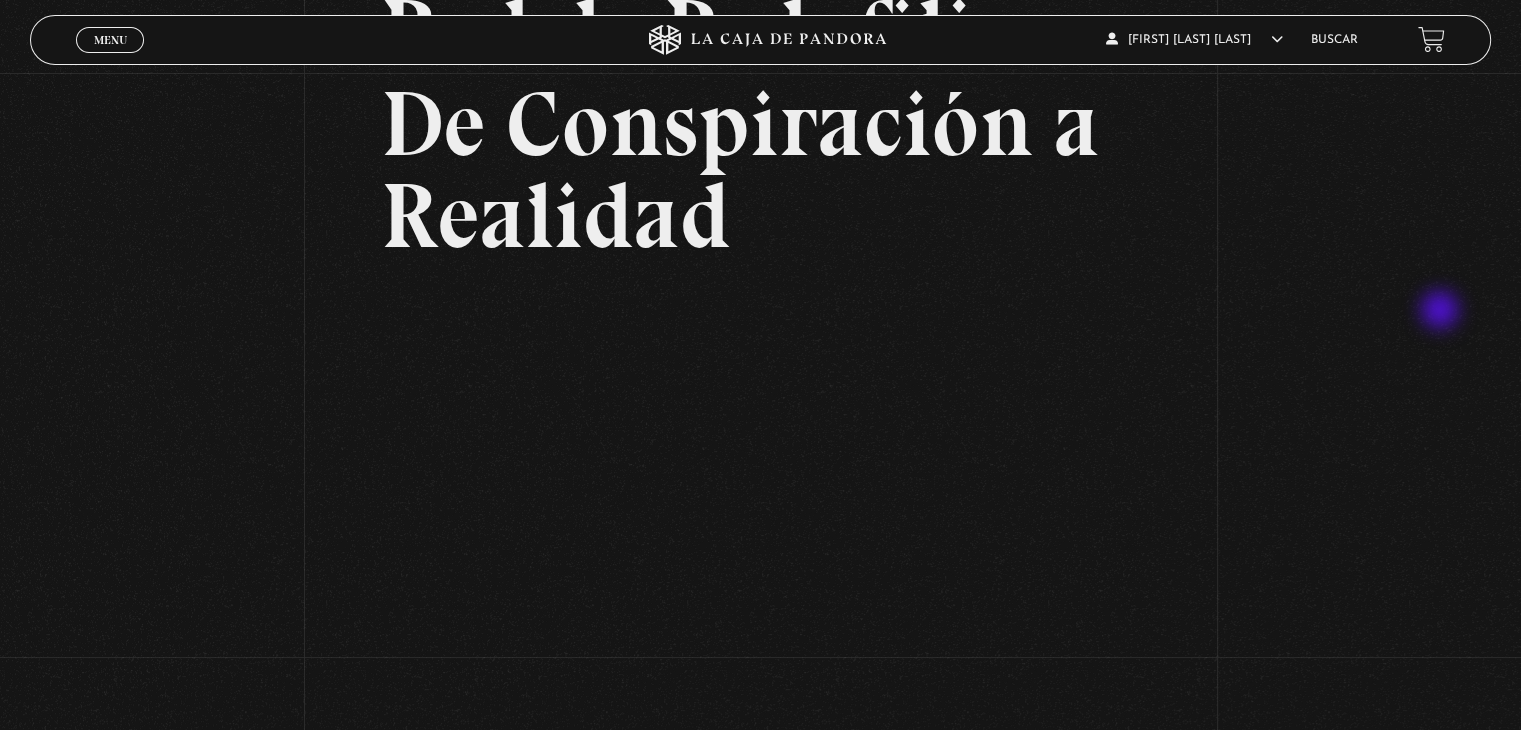 click on "Volver
[DAY] [MONTH], [YEAR]
Red de Pedofilia De Conspiración a Realidad
WhatsApp Twitter Messenger Email" at bounding box center [760, 342] 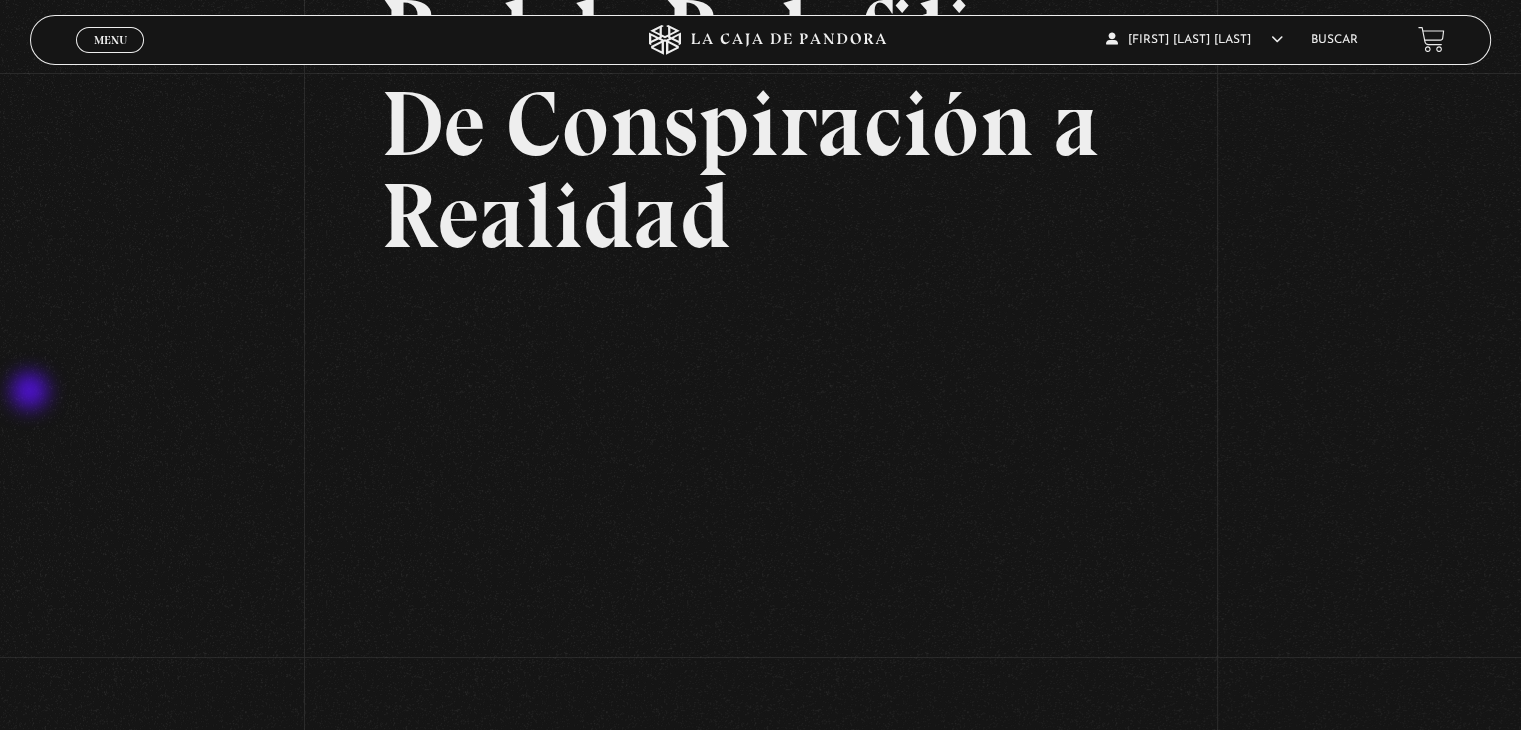 click on "Volver
[DAY] [MONTH], [YEAR]
Red de Pedofilia De Conspiración a Realidad
WhatsApp Twitter Messenger Email" at bounding box center [760, 342] 